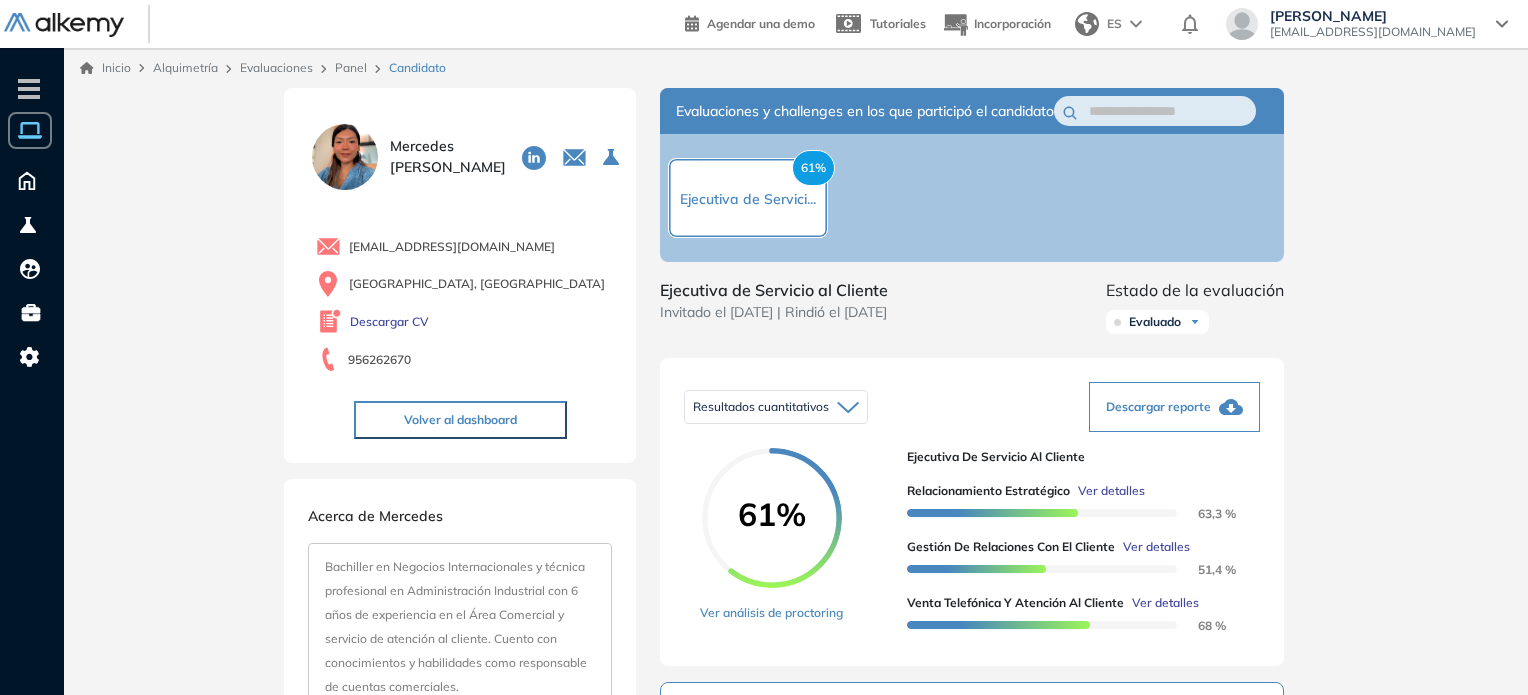 scroll, scrollTop: 0, scrollLeft: 0, axis: both 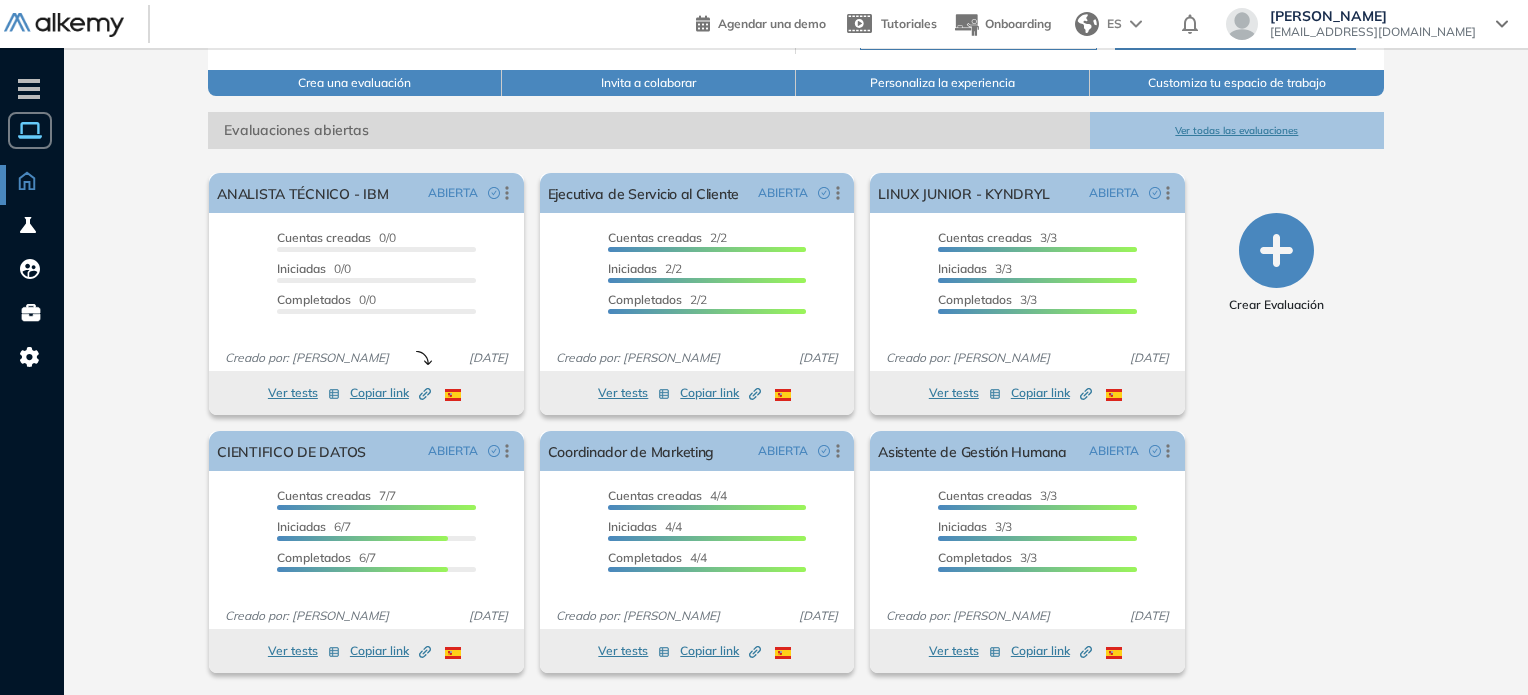 click on "Ver todas las evaluaciones" at bounding box center [1237, 130] 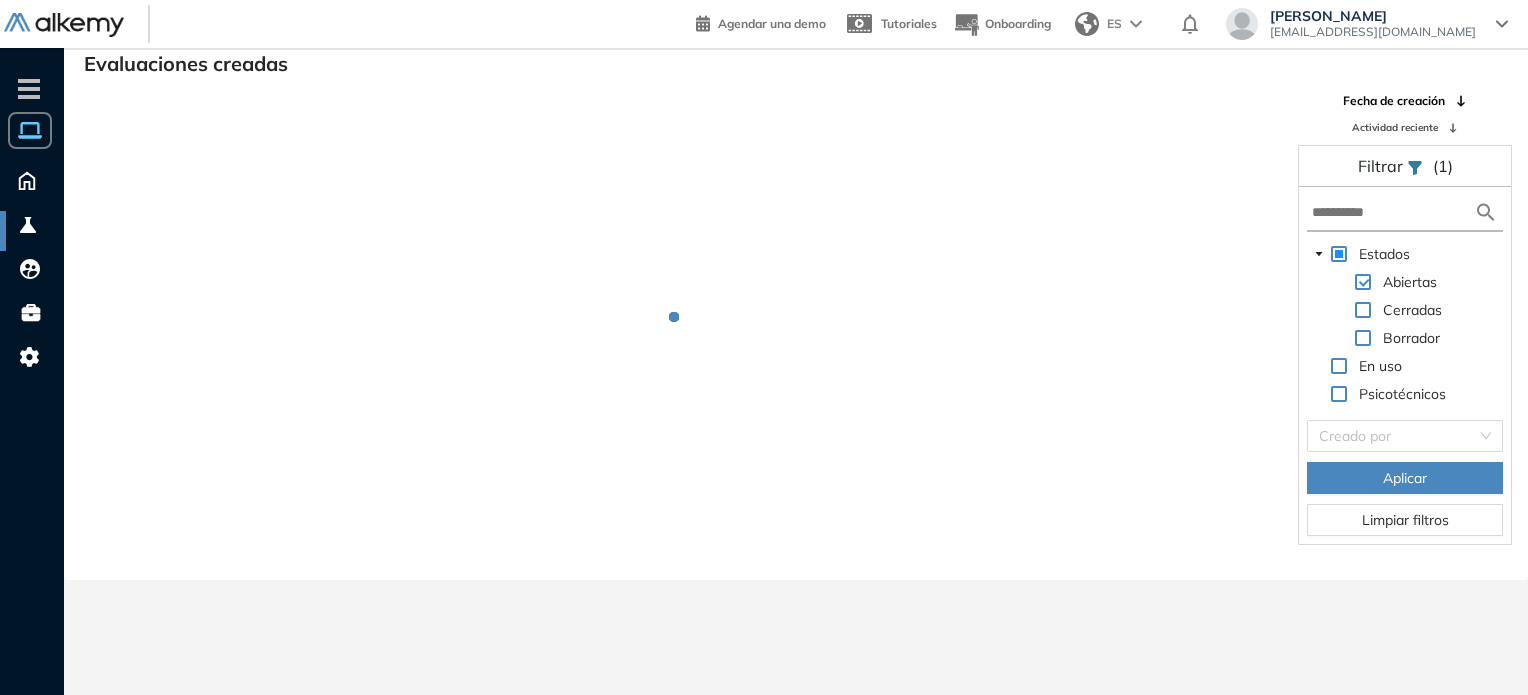 scroll, scrollTop: 48, scrollLeft: 0, axis: vertical 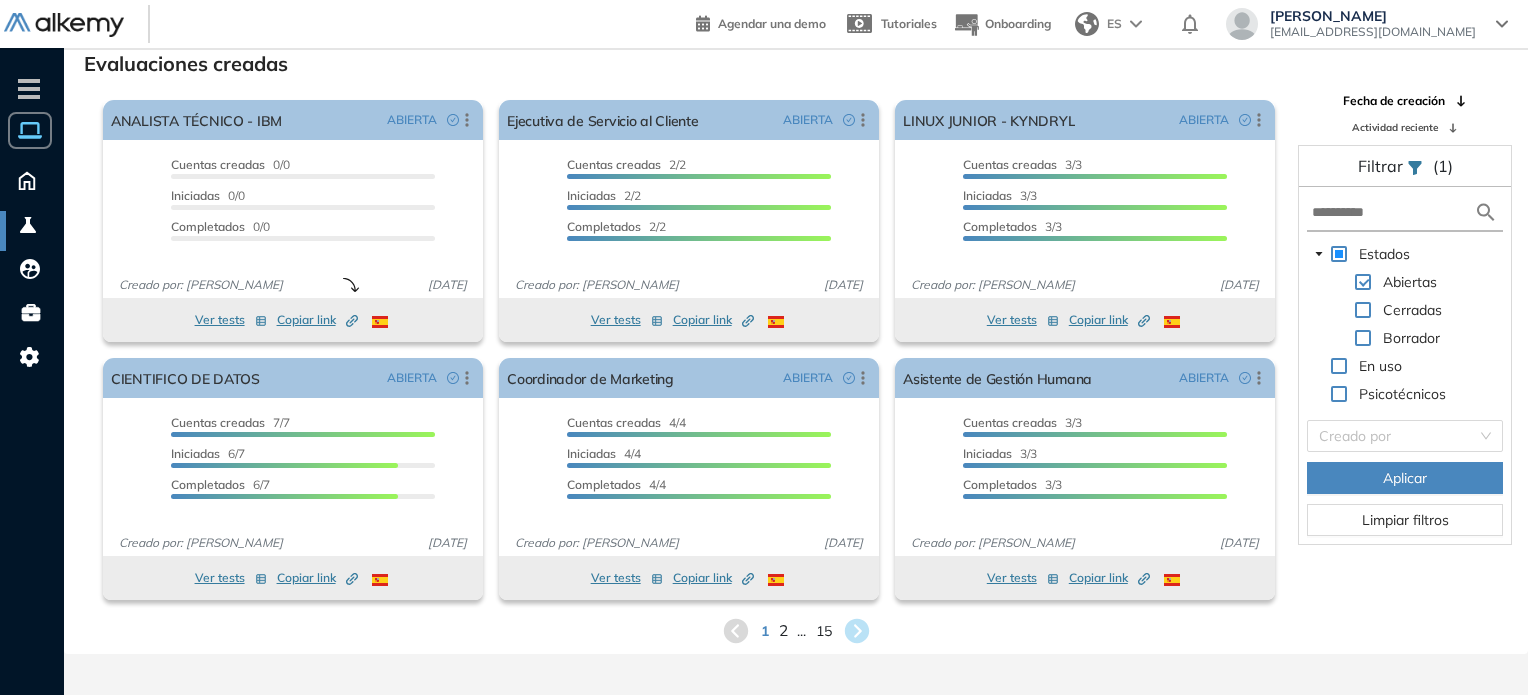 click on "2" at bounding box center (782, 630) 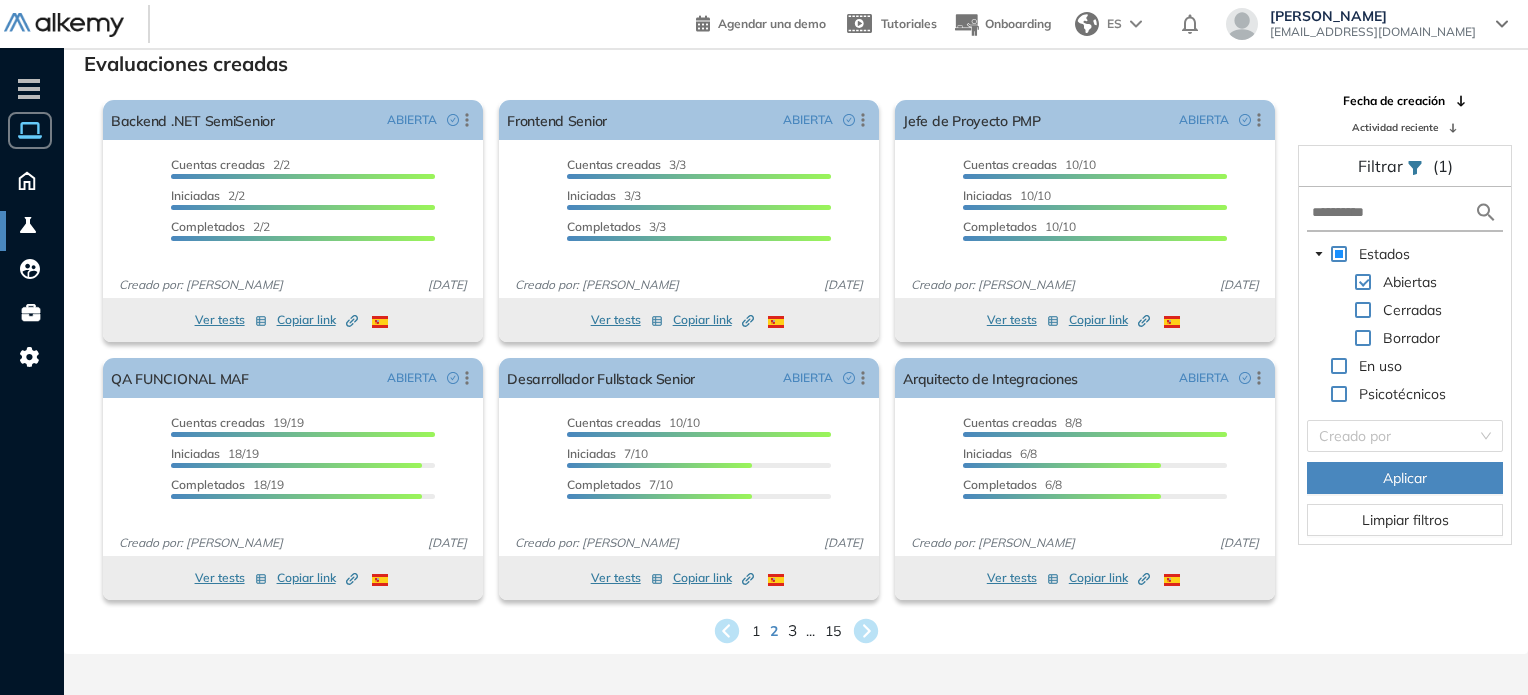click on "3" at bounding box center [791, 630] 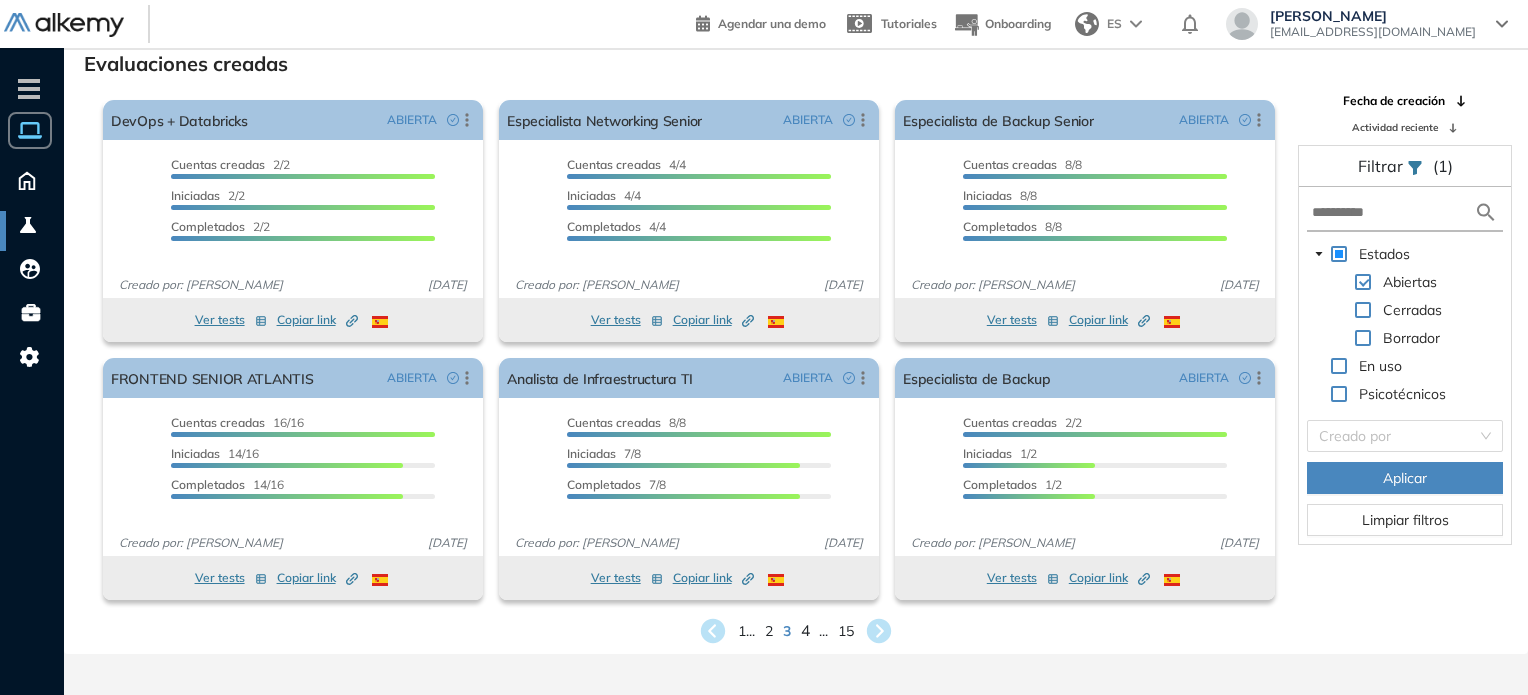 click on "4" at bounding box center (805, 630) 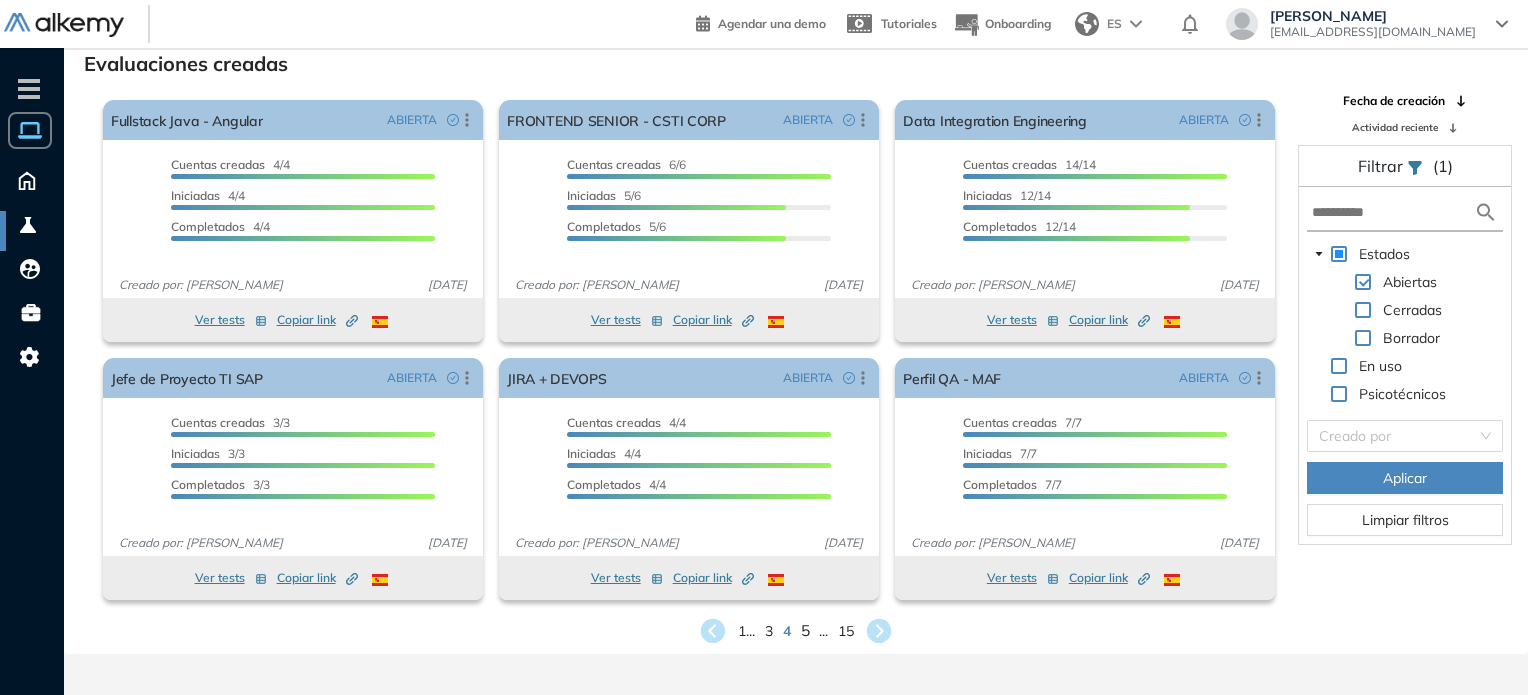 click on "5" at bounding box center [805, 630] 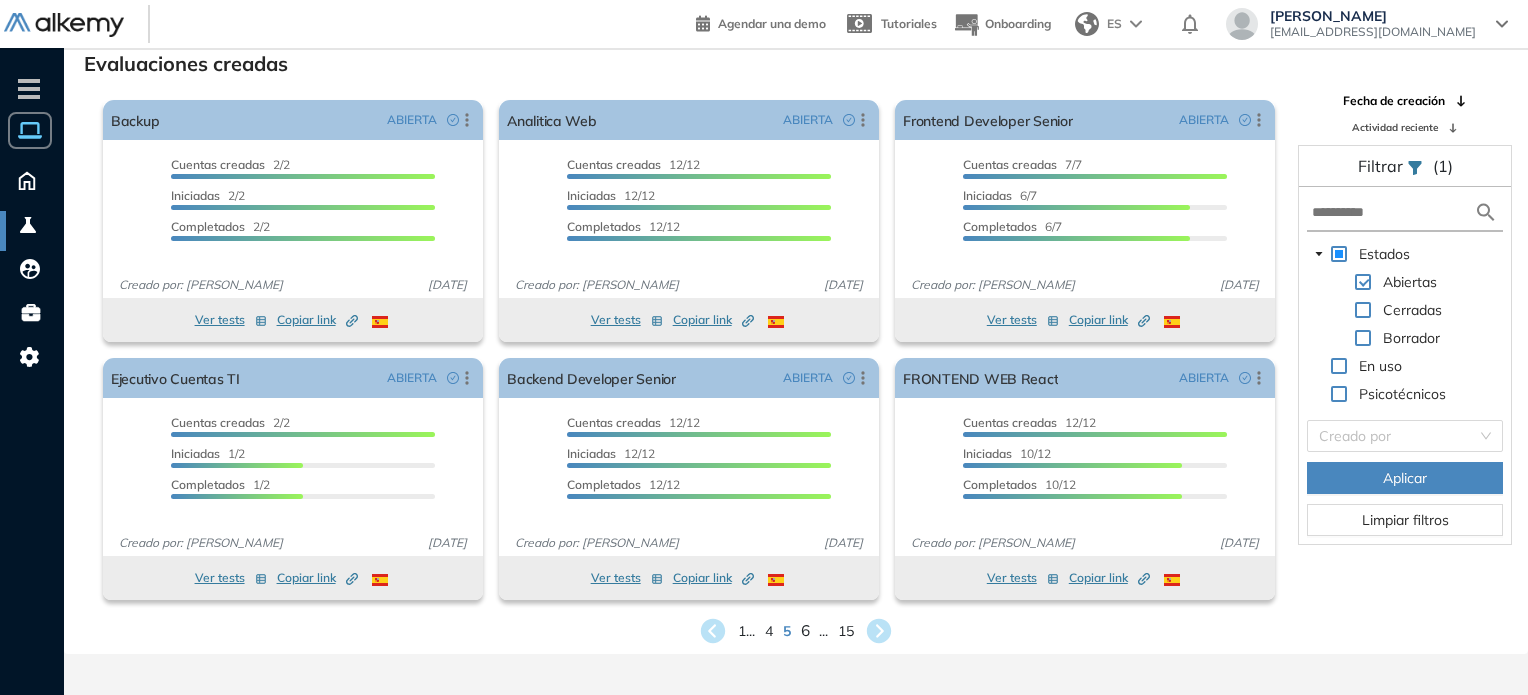 click on "6" at bounding box center (805, 630) 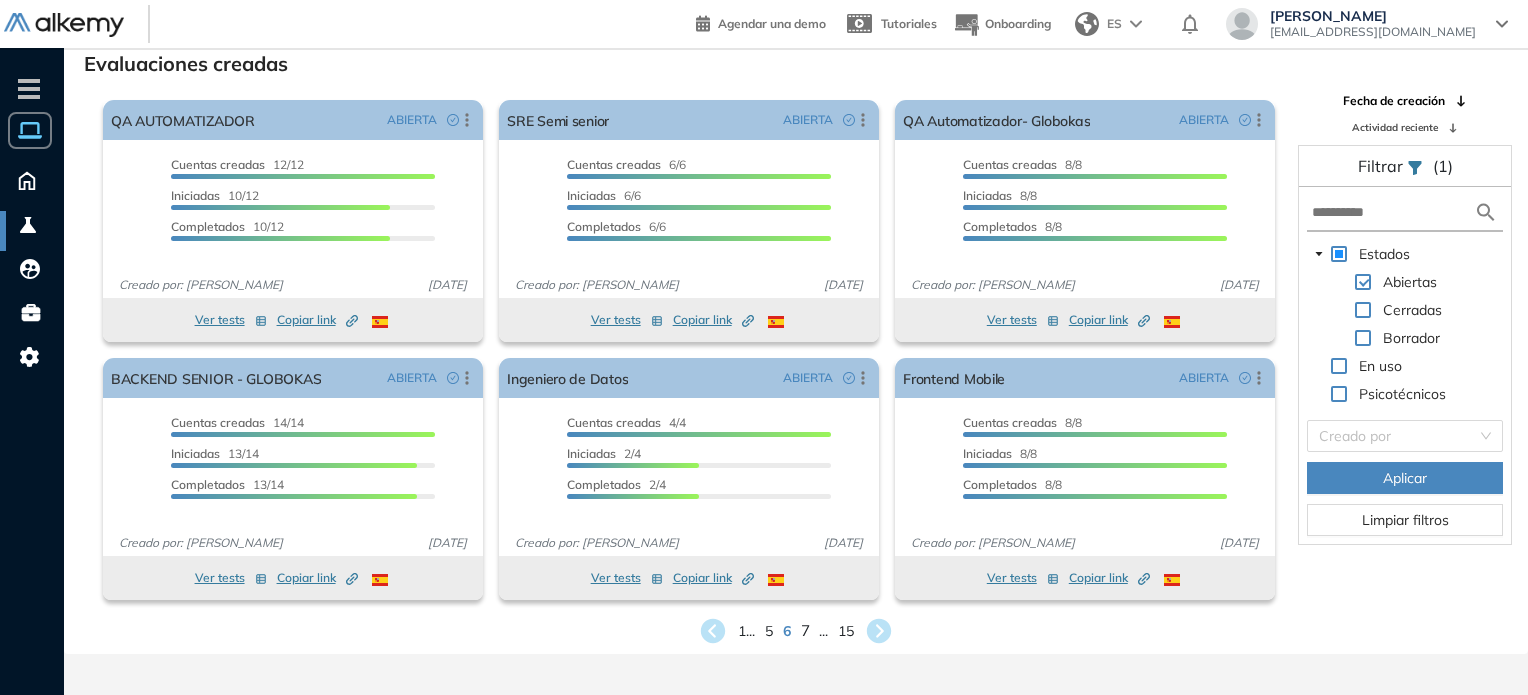 click on "7" at bounding box center [805, 630] 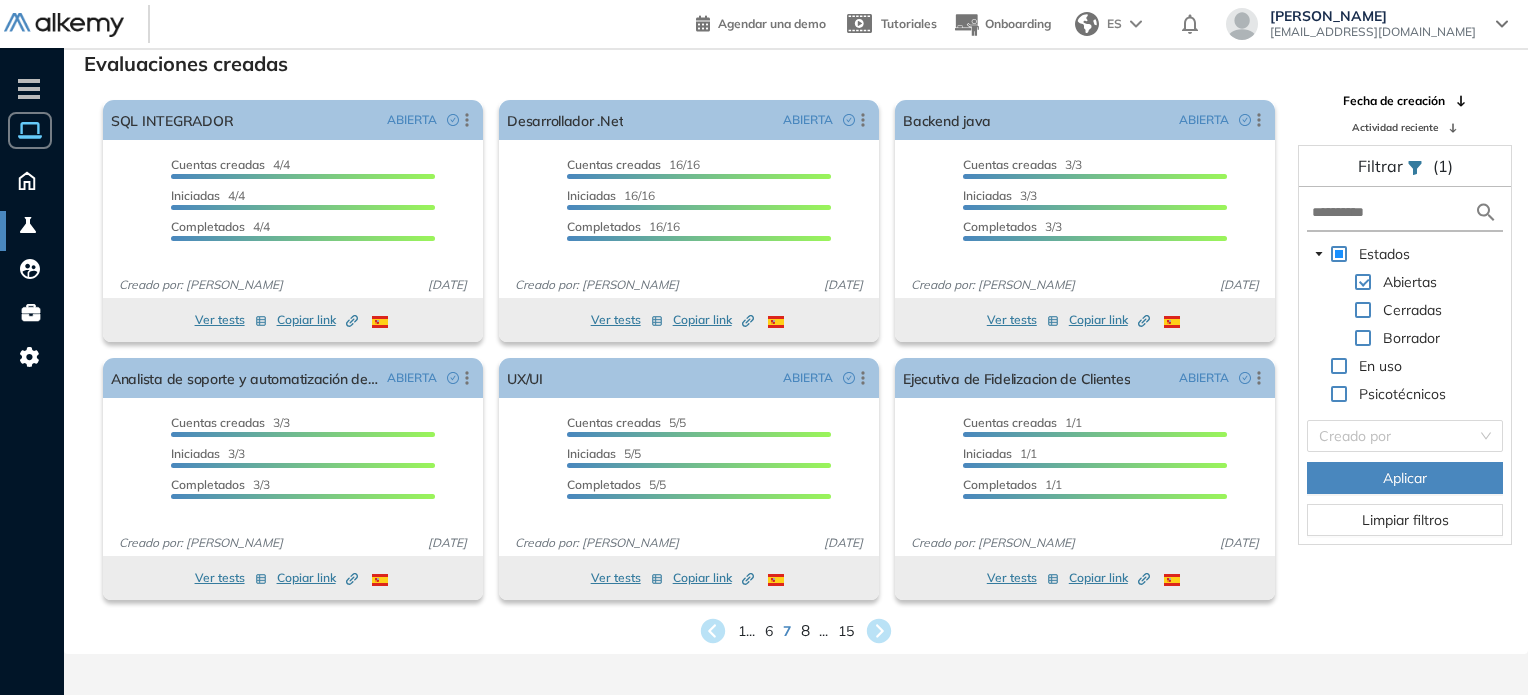 click on "8" at bounding box center (805, 630) 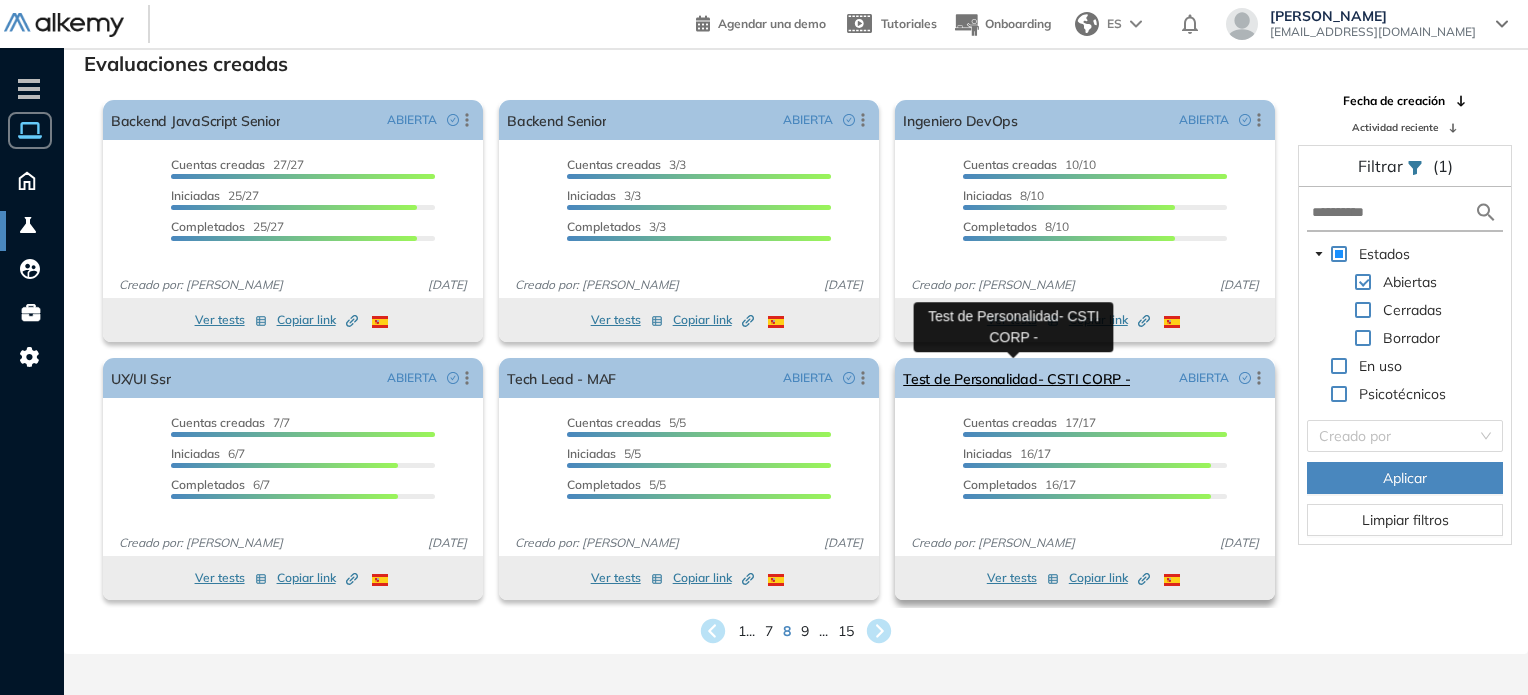 click on "Test de Personalidad- CSTI CORP -" at bounding box center (1016, 378) 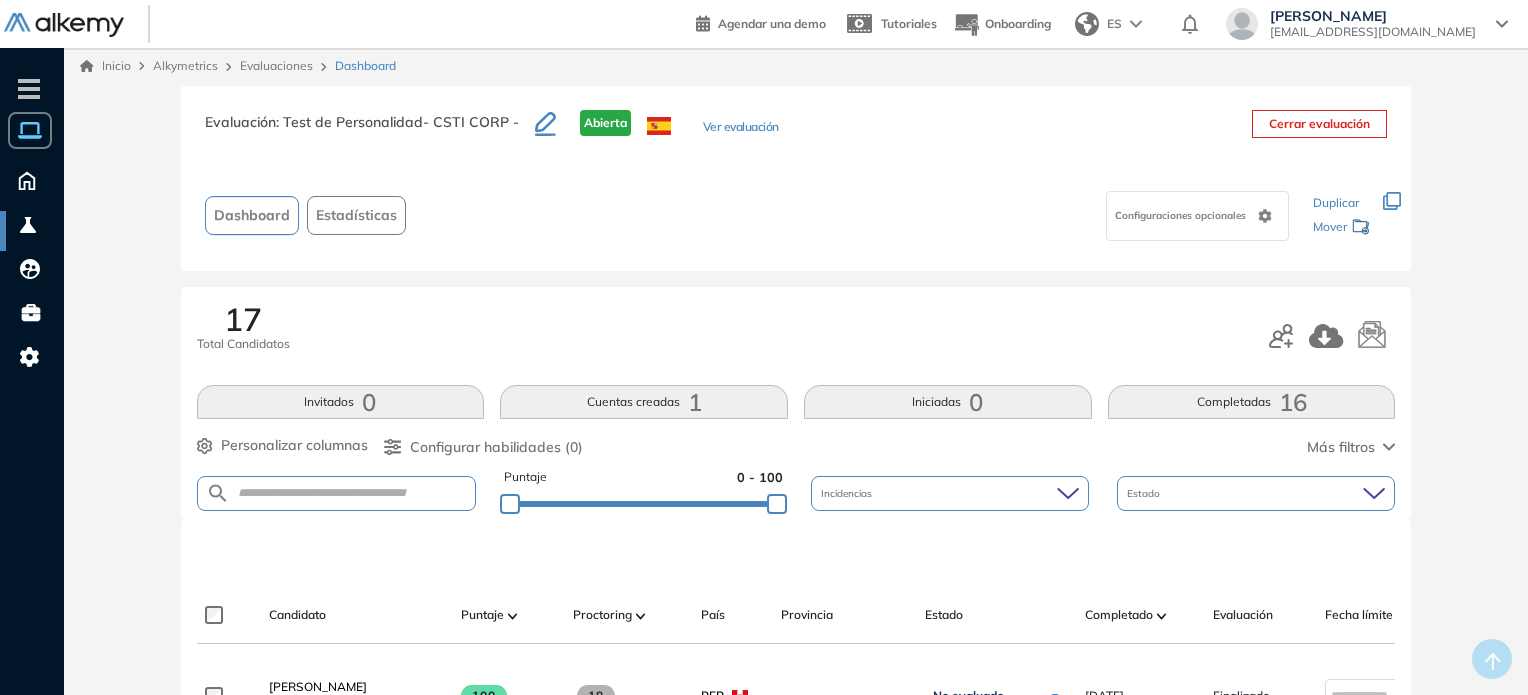 scroll, scrollTop: 0, scrollLeft: 0, axis: both 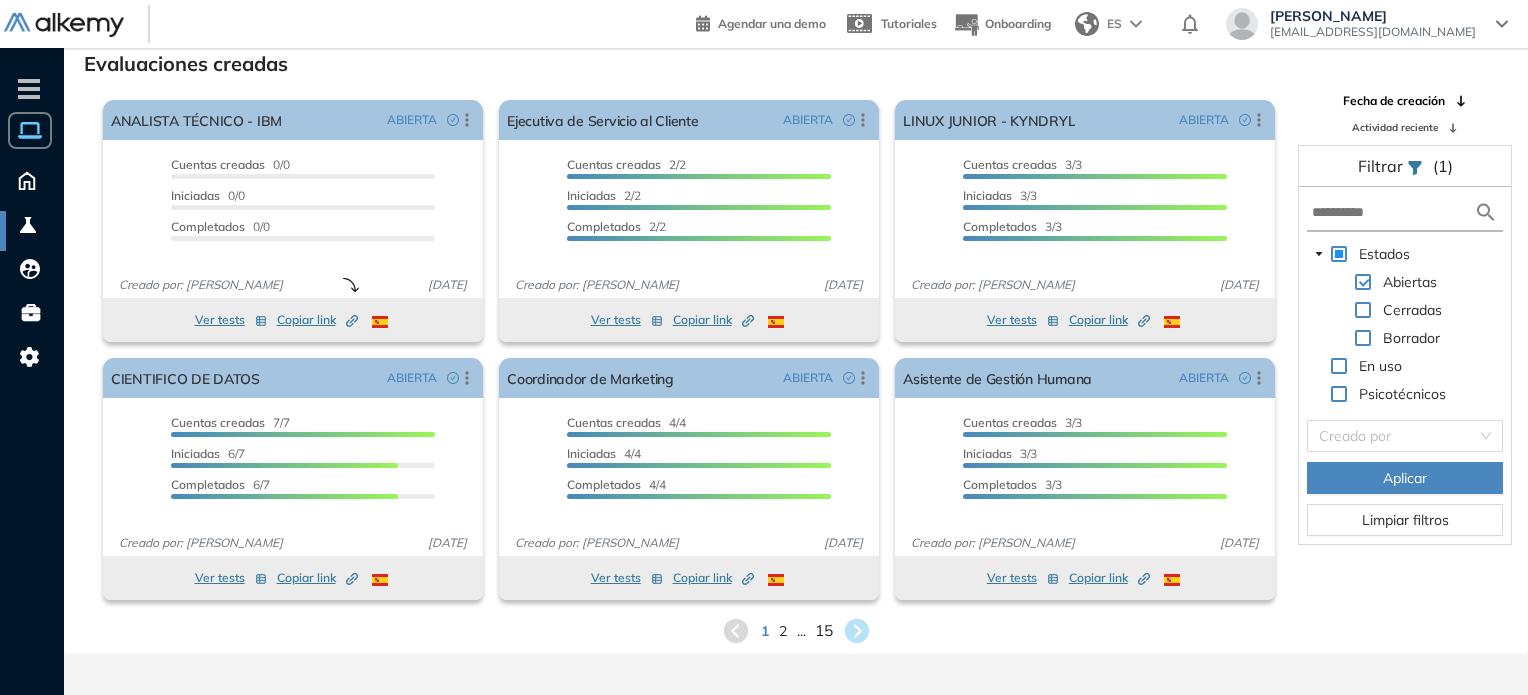 click on "15" at bounding box center [824, 630] 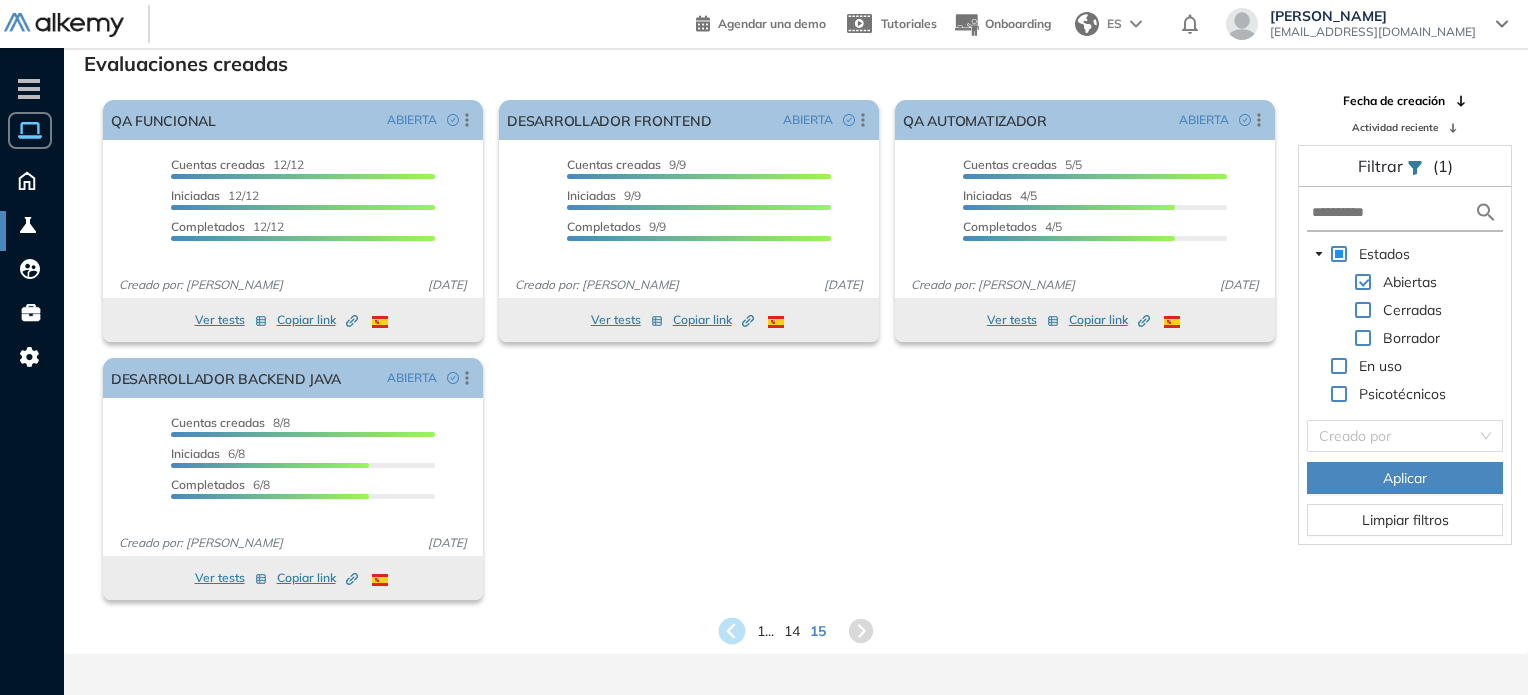click 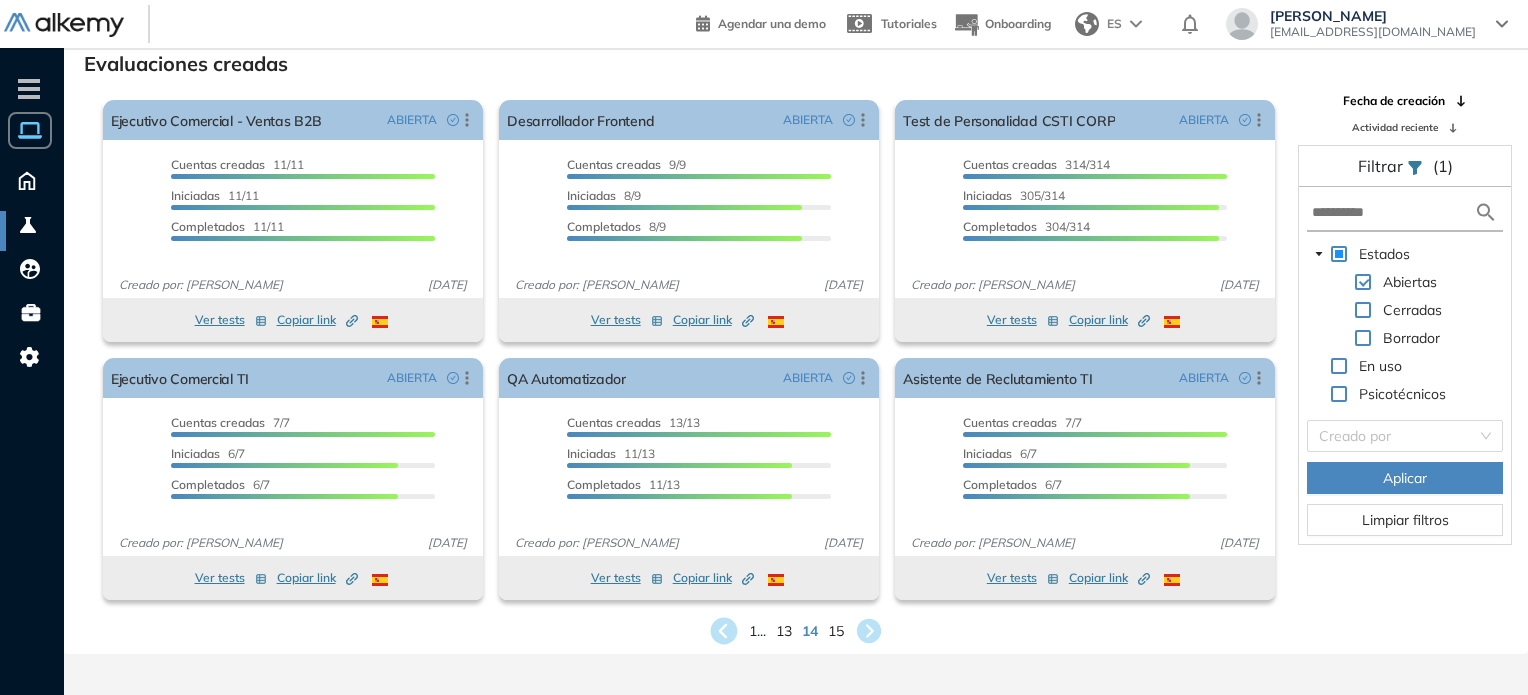 click 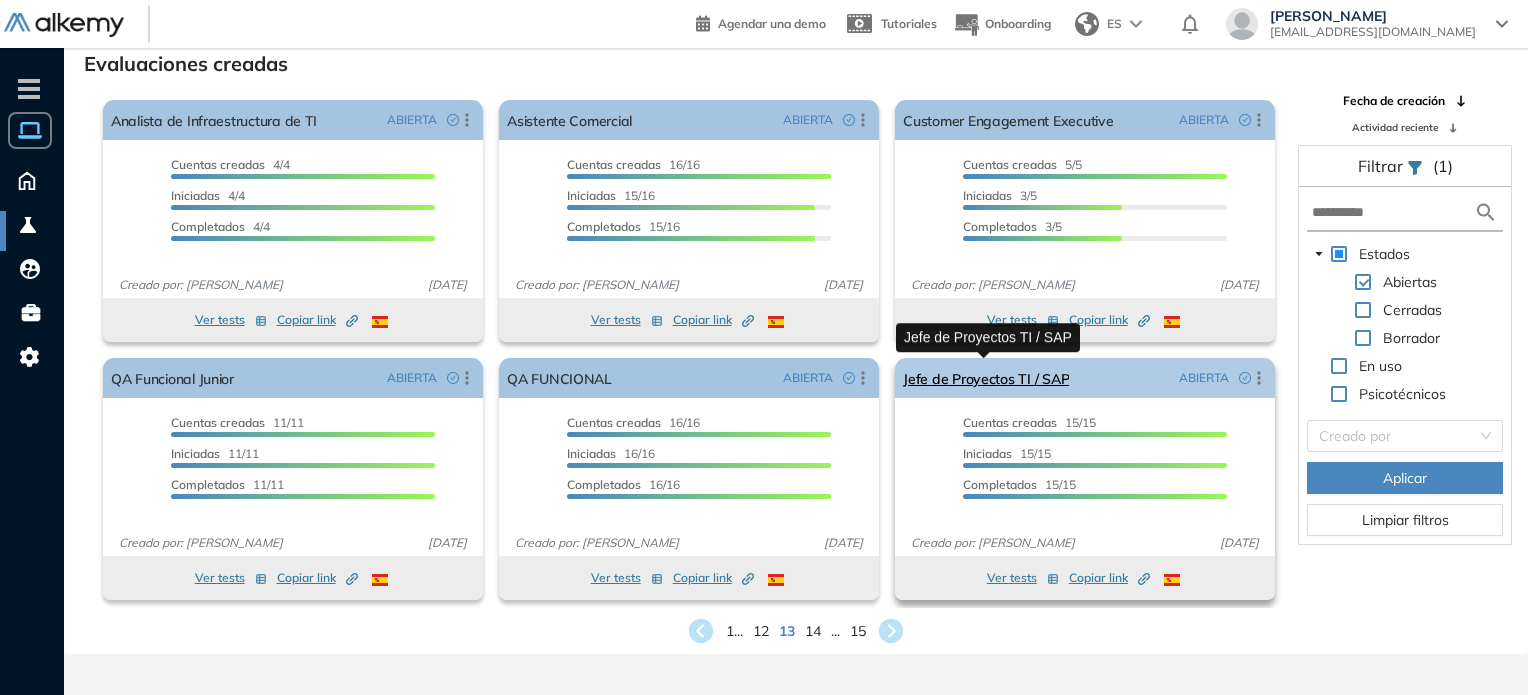 click on "Jefe de Proyectos TI / SAP" at bounding box center [986, 378] 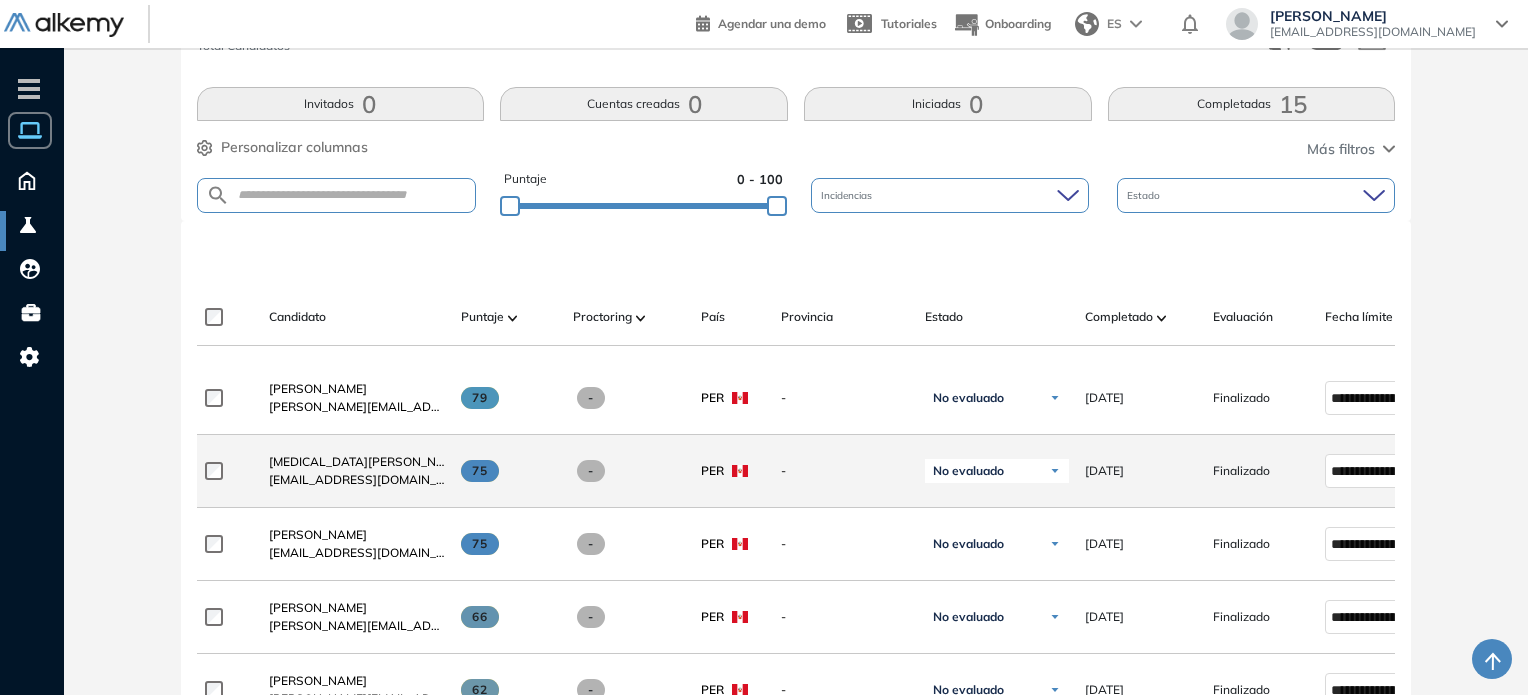 scroll, scrollTop: 0, scrollLeft: 0, axis: both 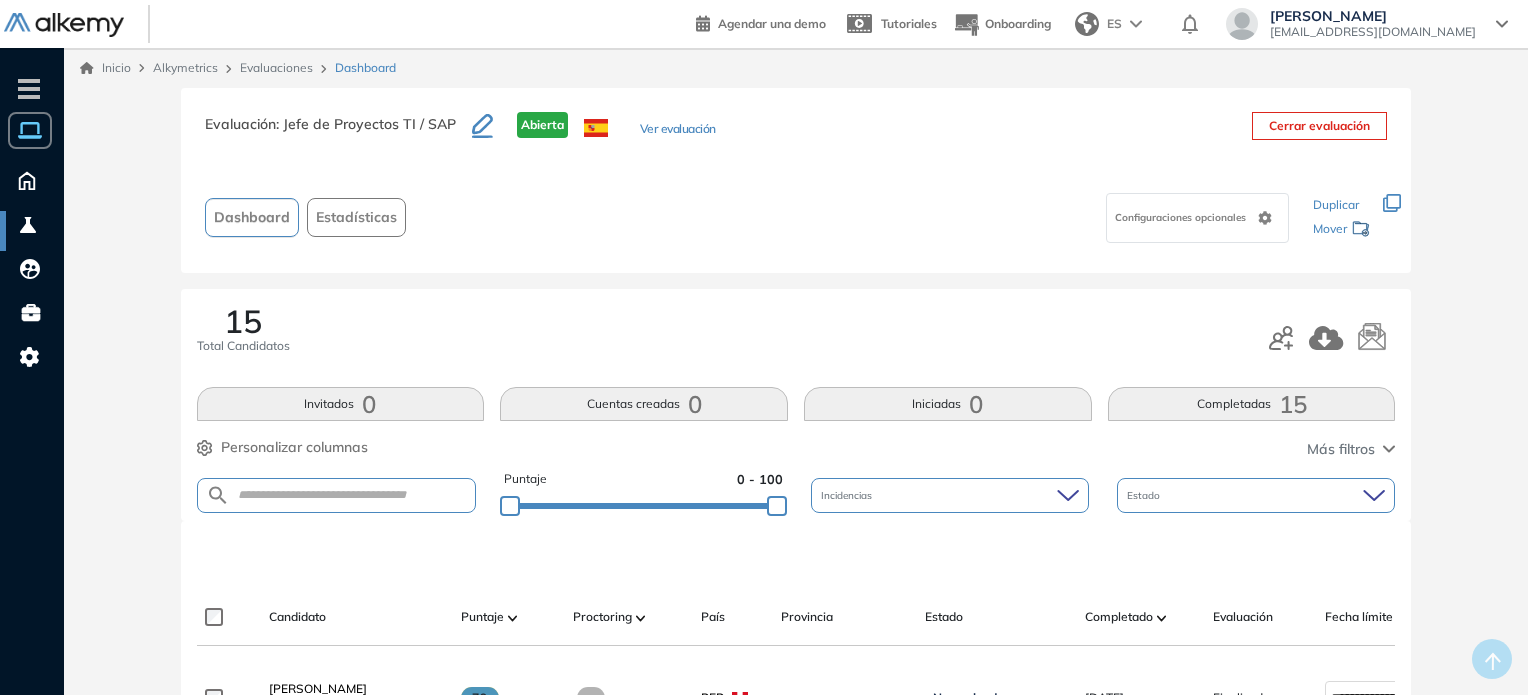 click on "Ver evaluación" at bounding box center [678, 130] 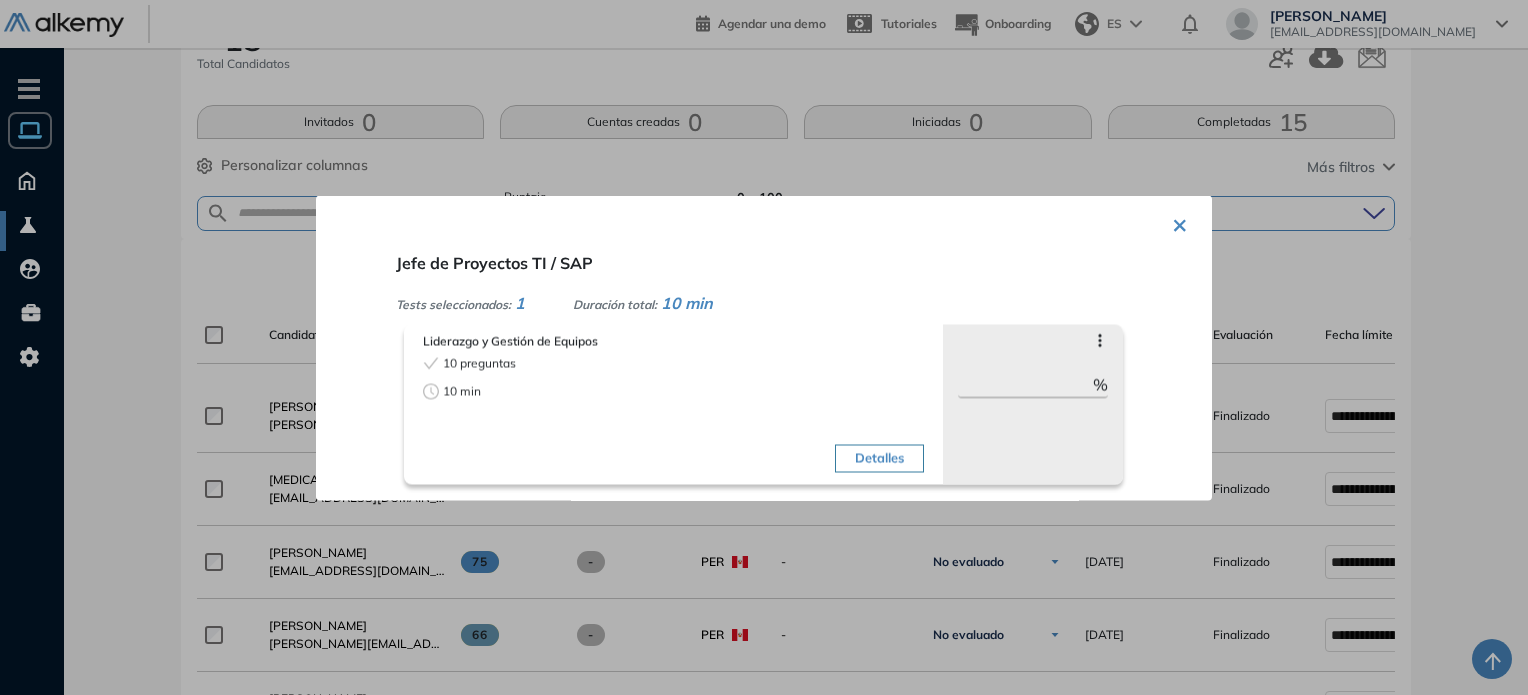 scroll, scrollTop: 400, scrollLeft: 0, axis: vertical 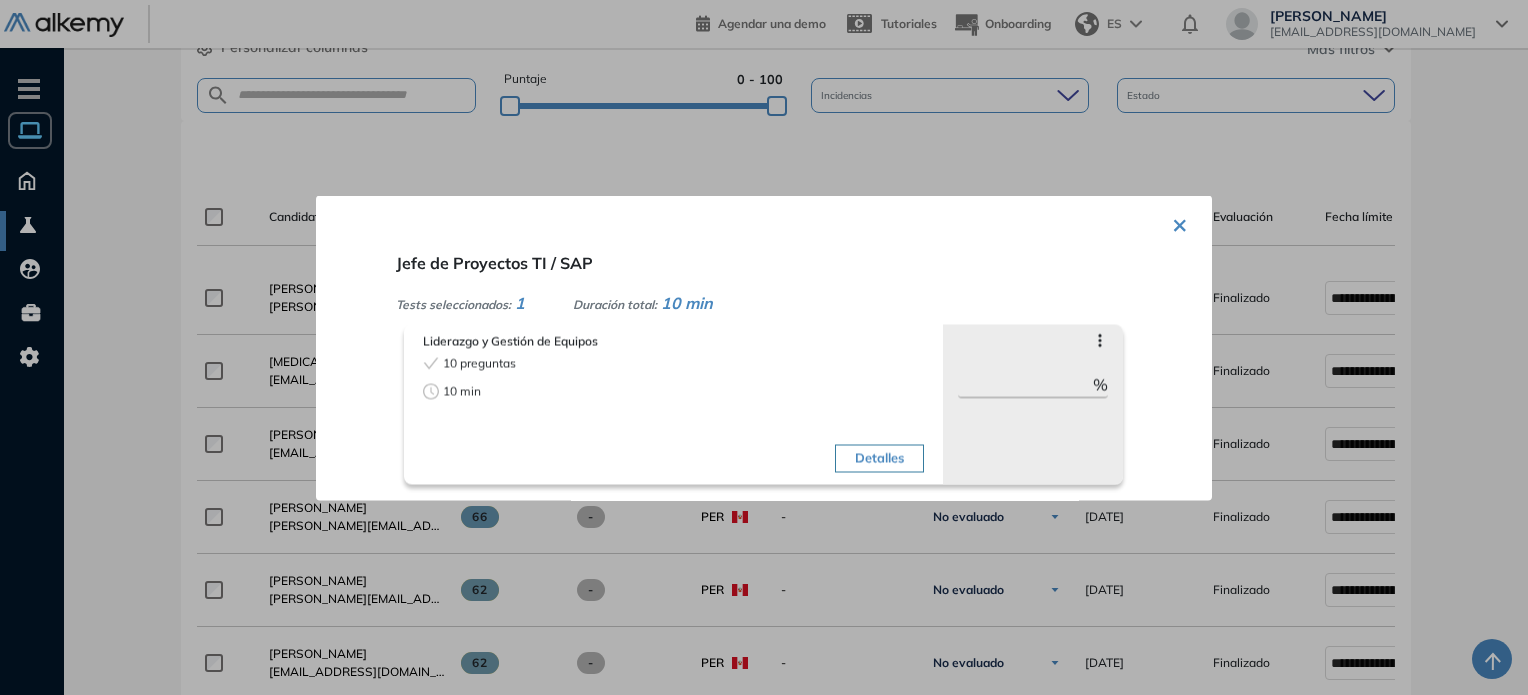 click on "×" at bounding box center [1180, 222] 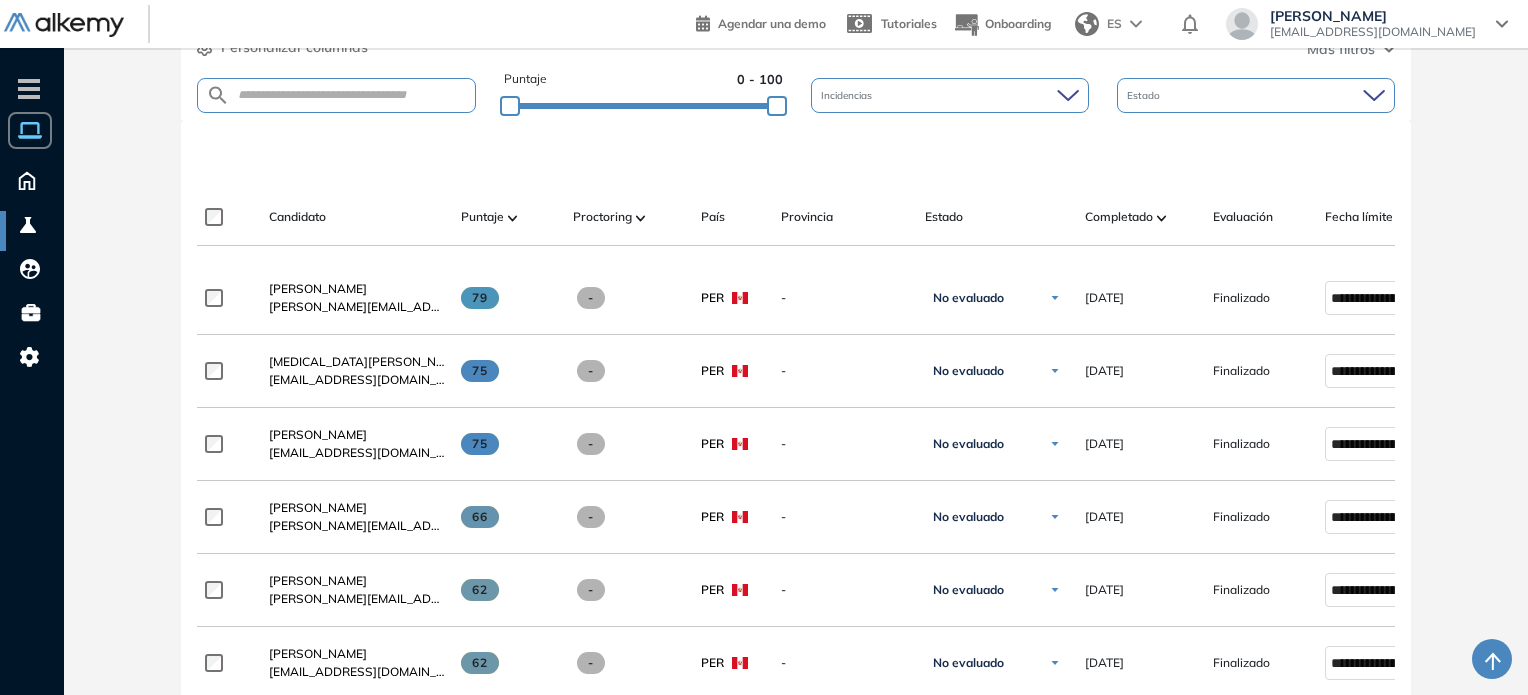 scroll, scrollTop: 100, scrollLeft: 0, axis: vertical 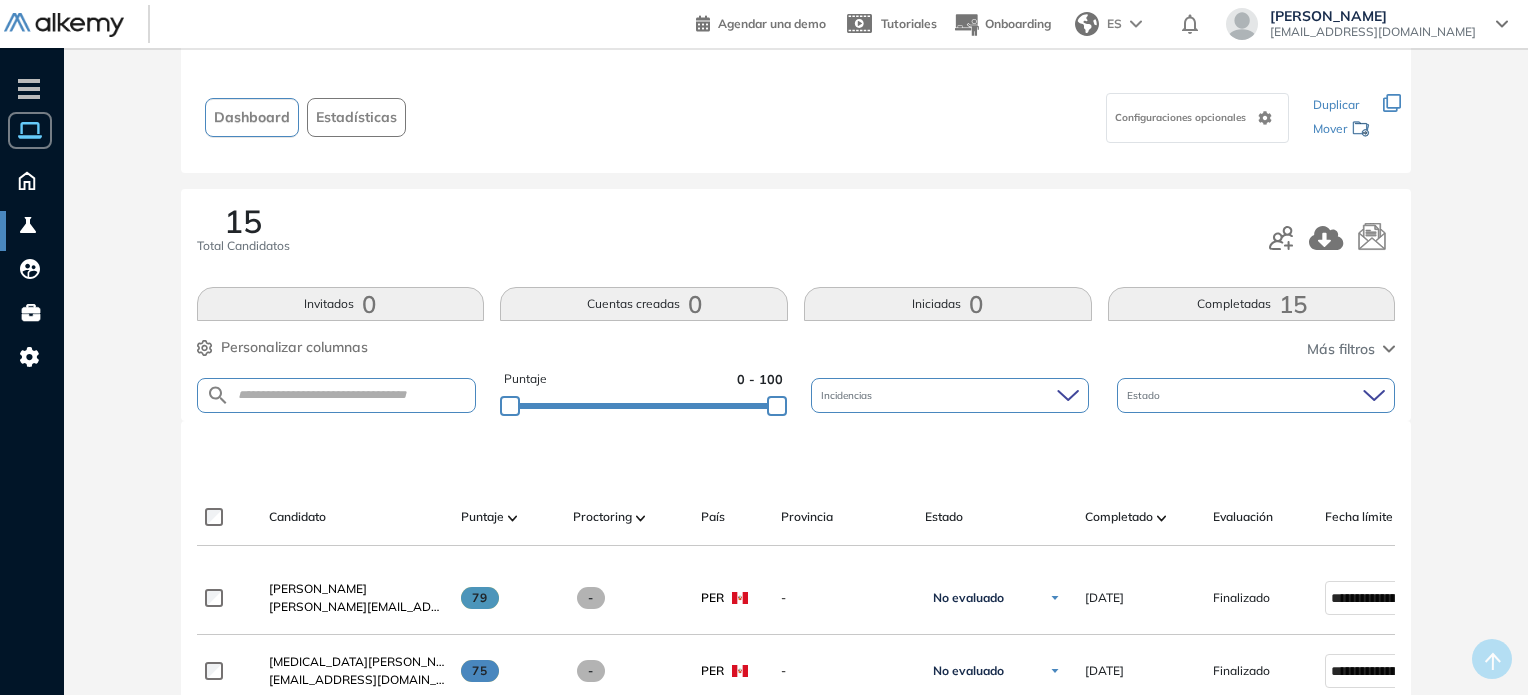 click 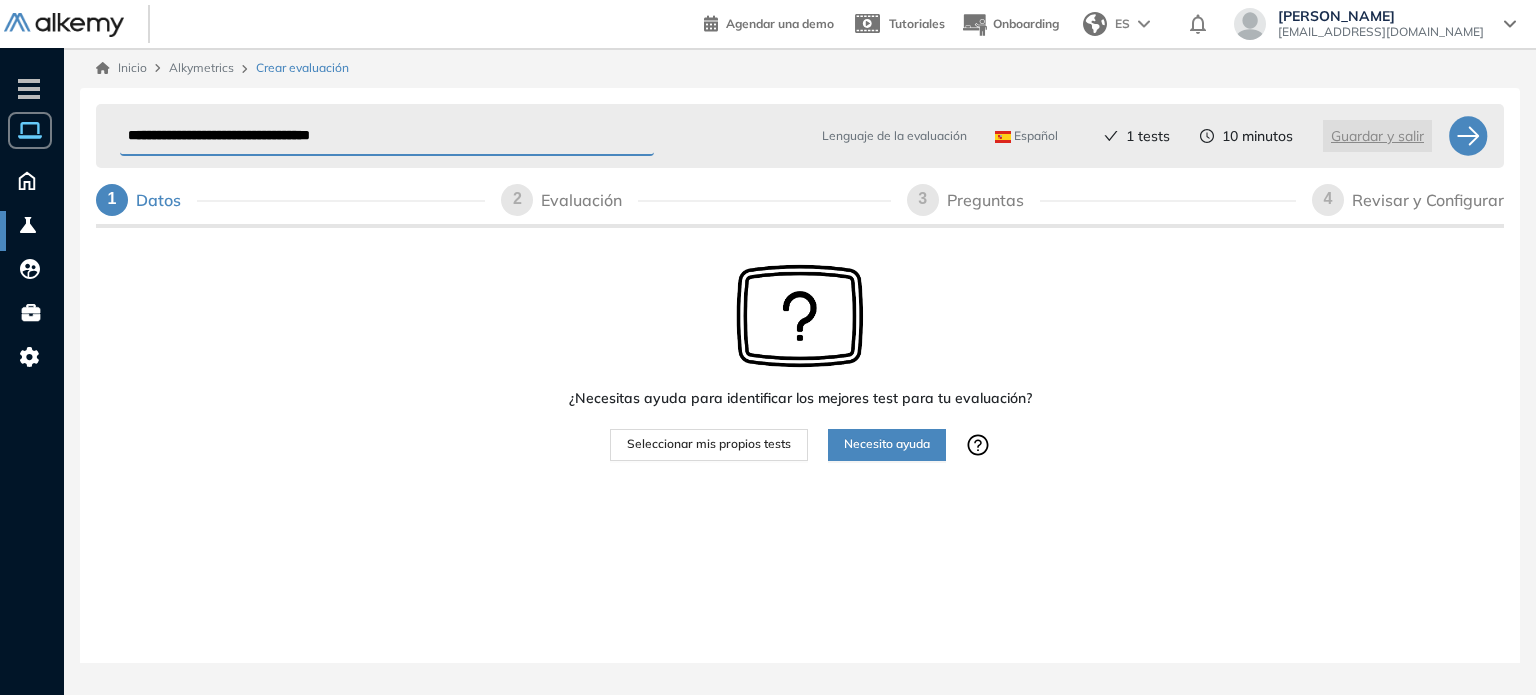 click on "**********" at bounding box center (387, 136) 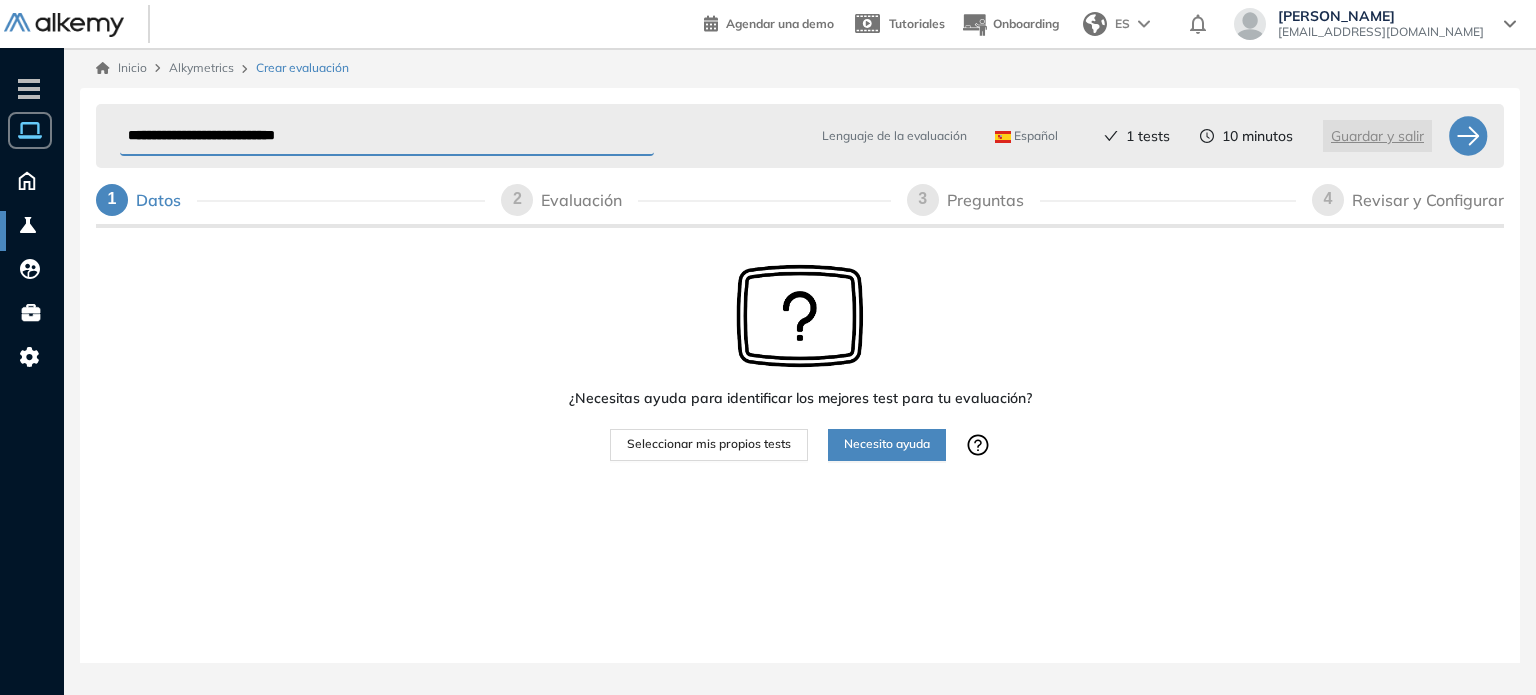 type on "**********" 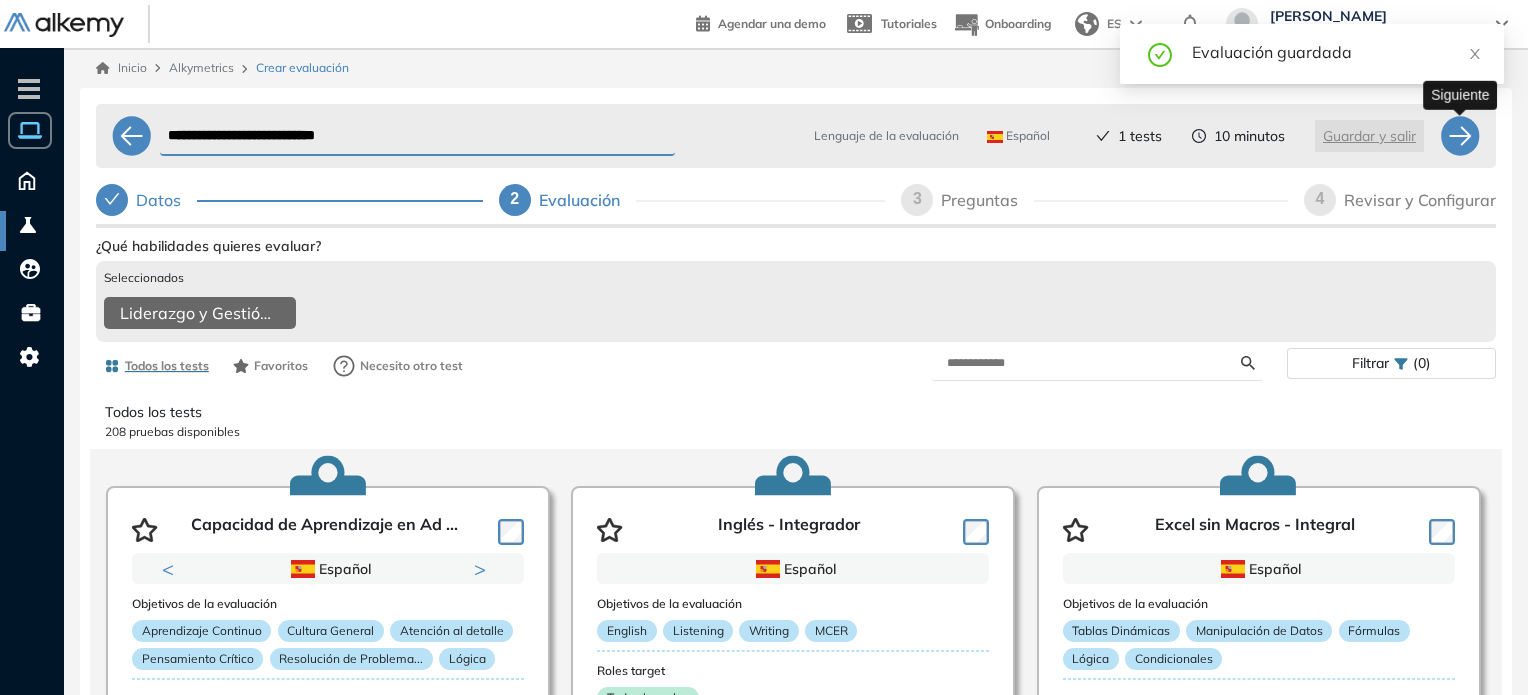 click at bounding box center (1460, 136) 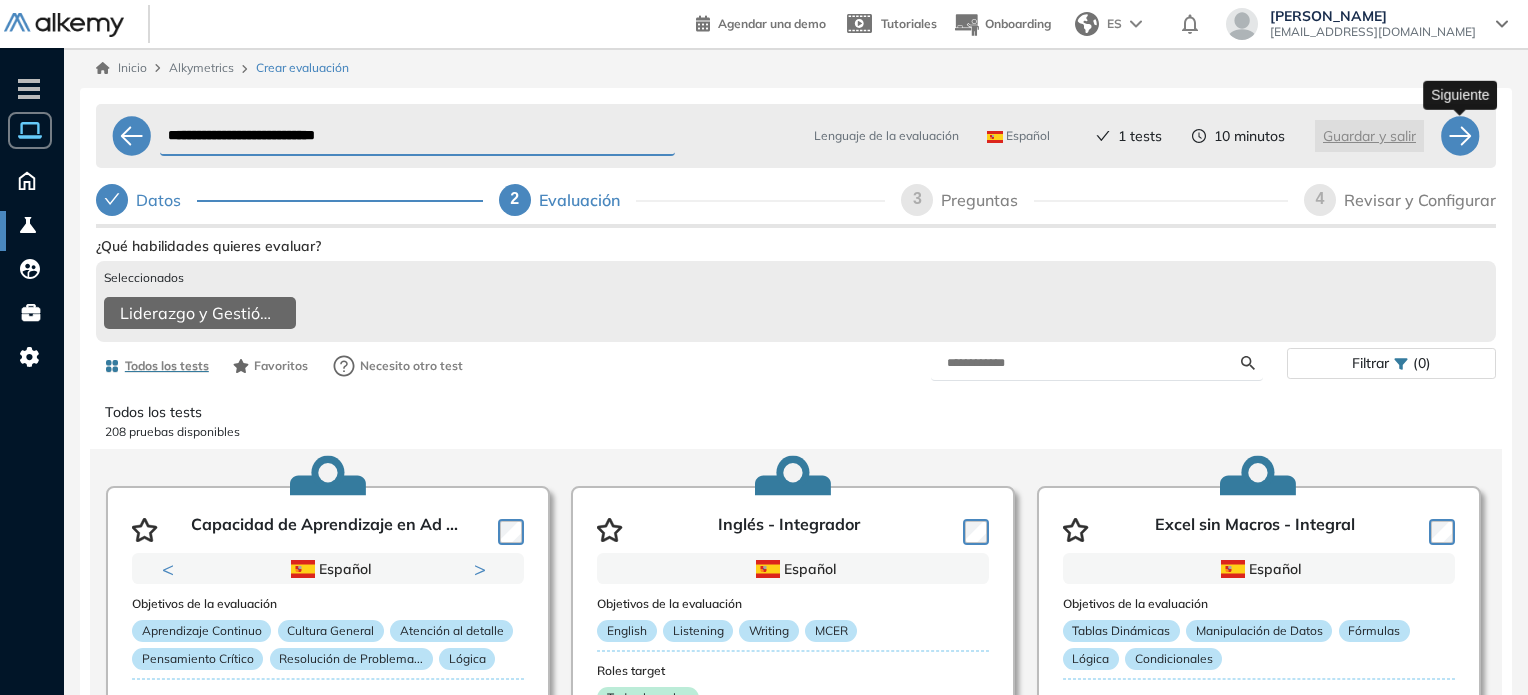 select on "*****" 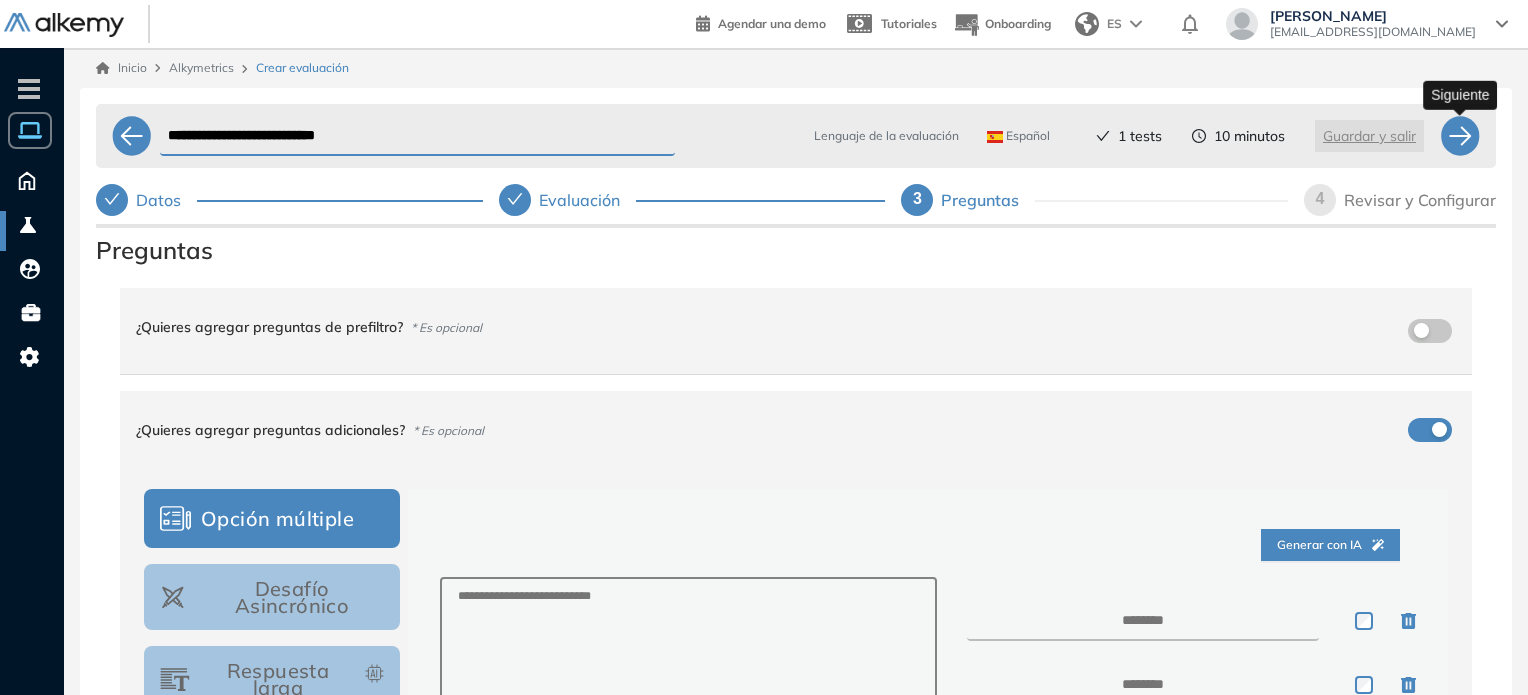 click at bounding box center [1460, 136] 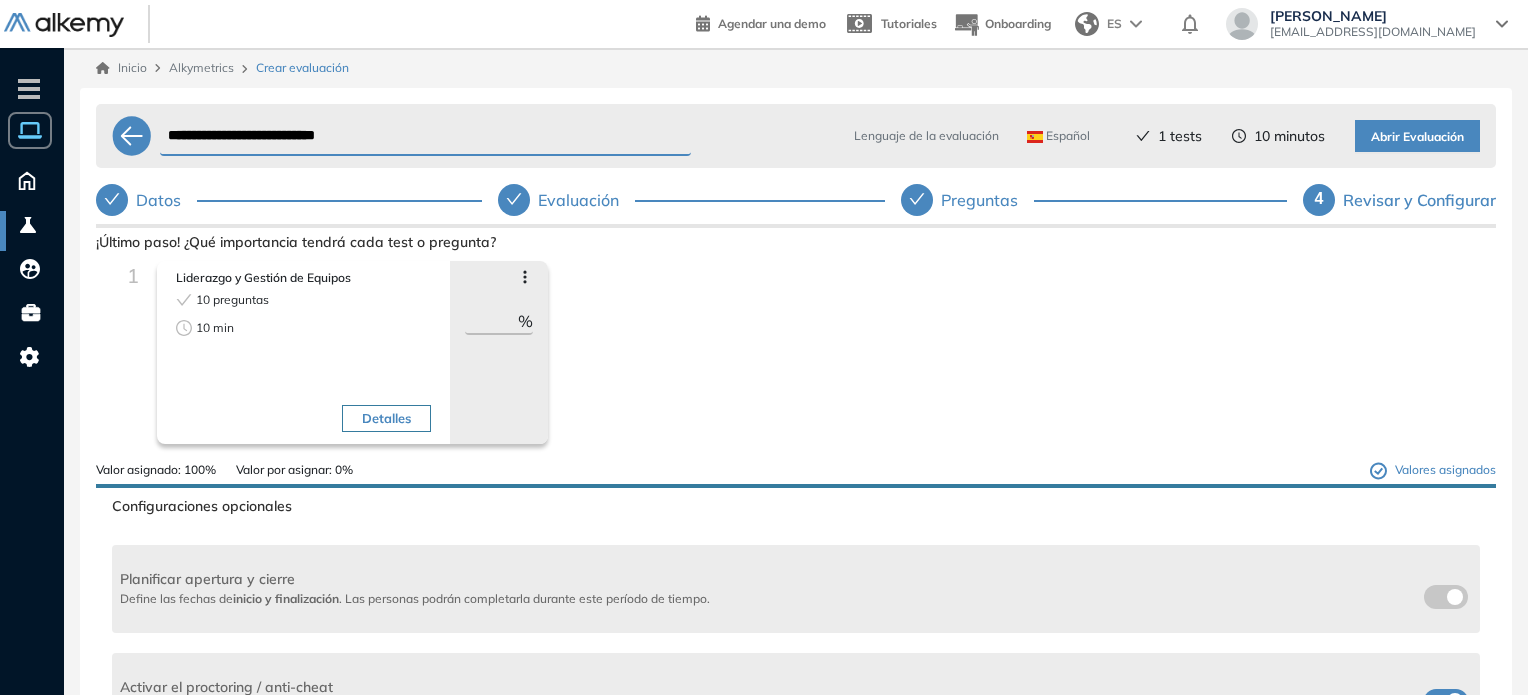 click on "Abrir Evaluación" at bounding box center (1417, 137) 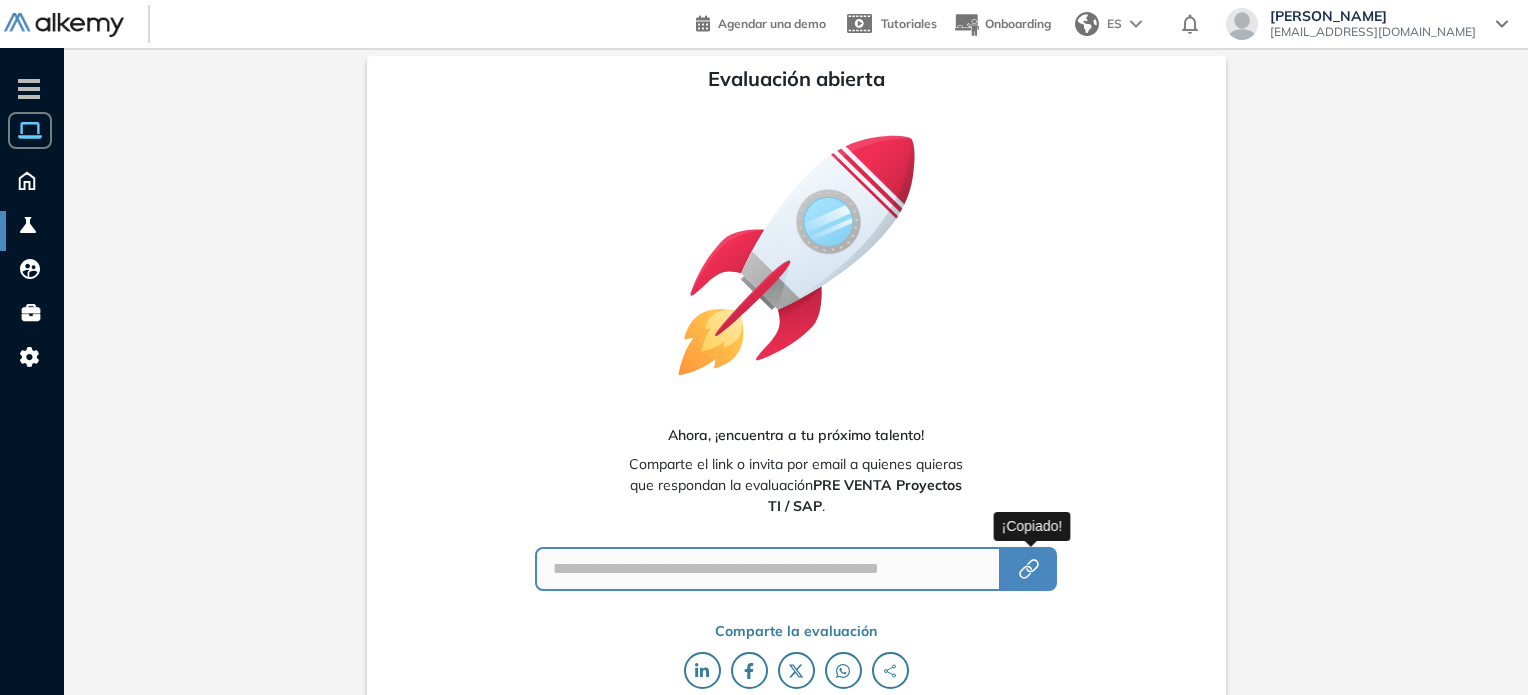 click 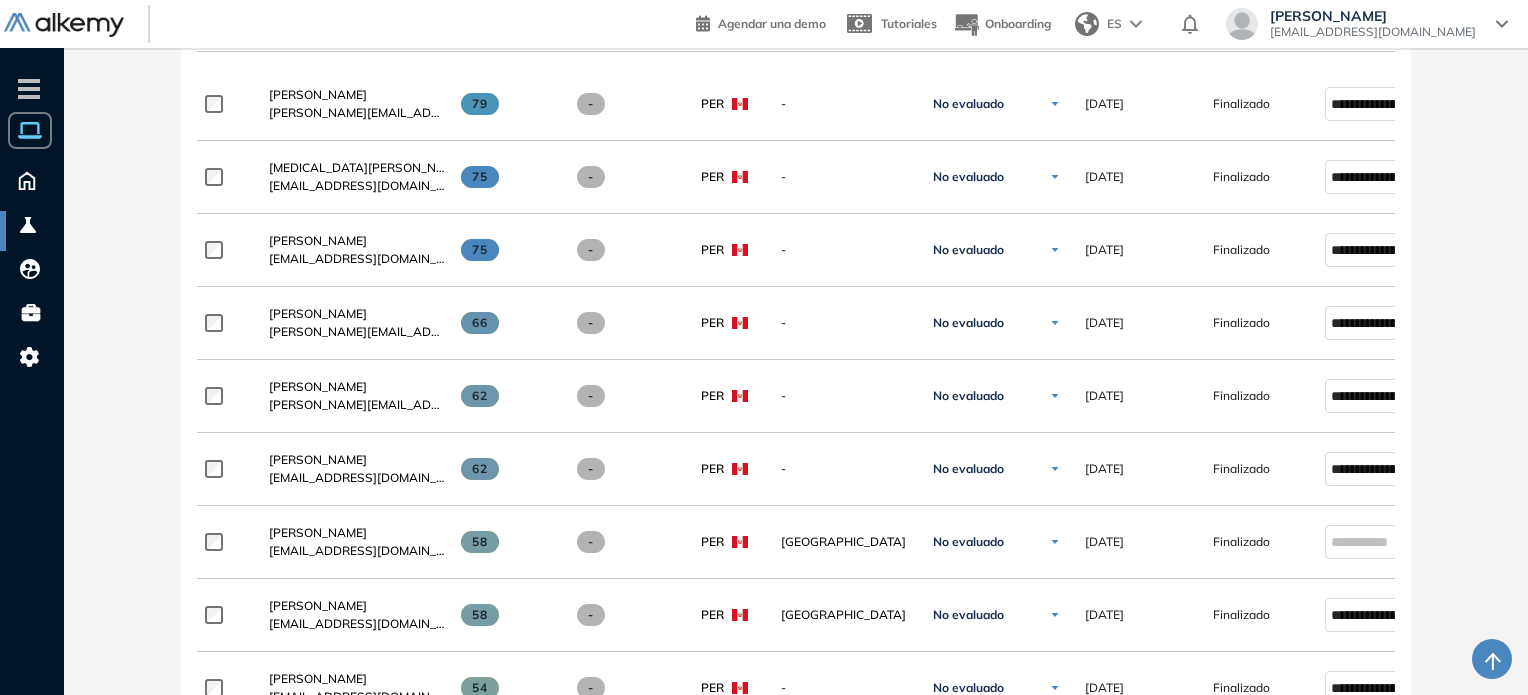 scroll, scrollTop: 400, scrollLeft: 0, axis: vertical 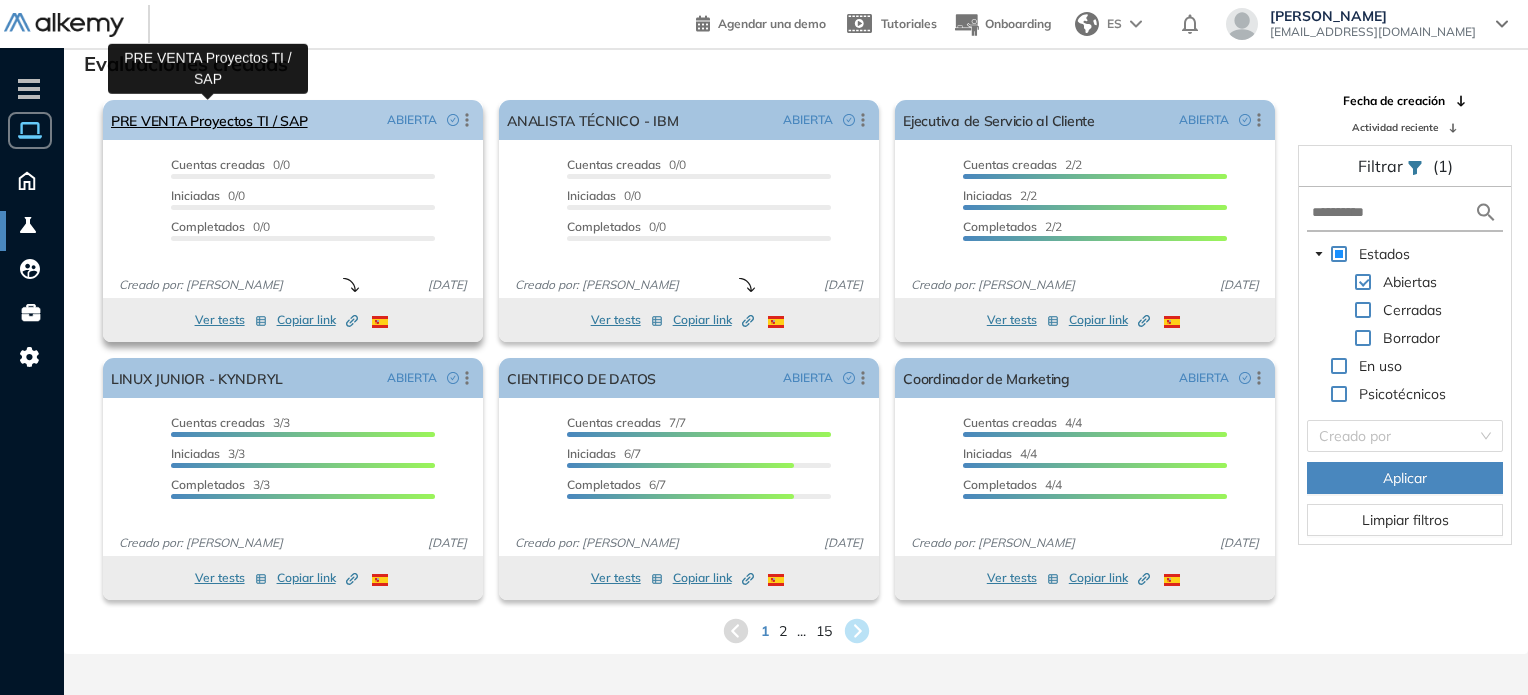 click on "PRE VENTA Proyectos TI / SAP" at bounding box center (209, 120) 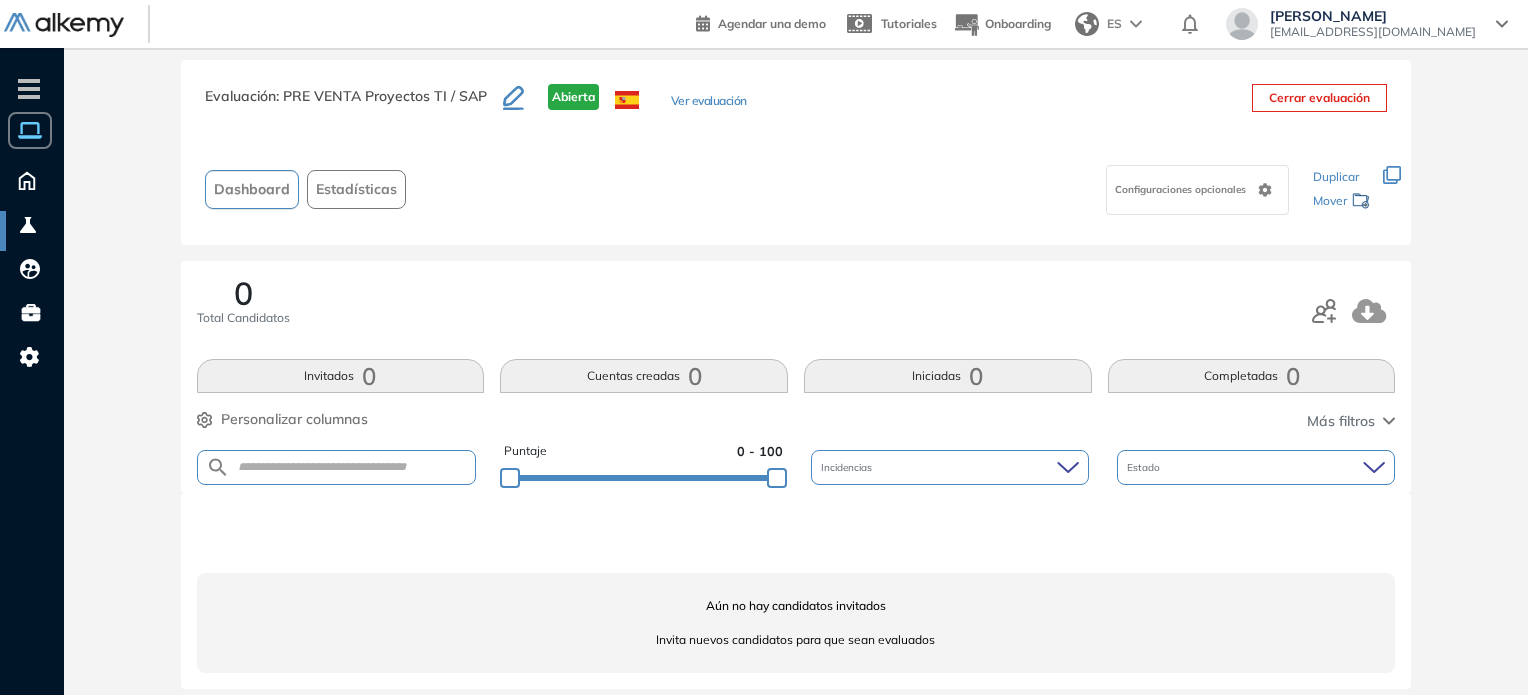 scroll, scrollTop: 44, scrollLeft: 0, axis: vertical 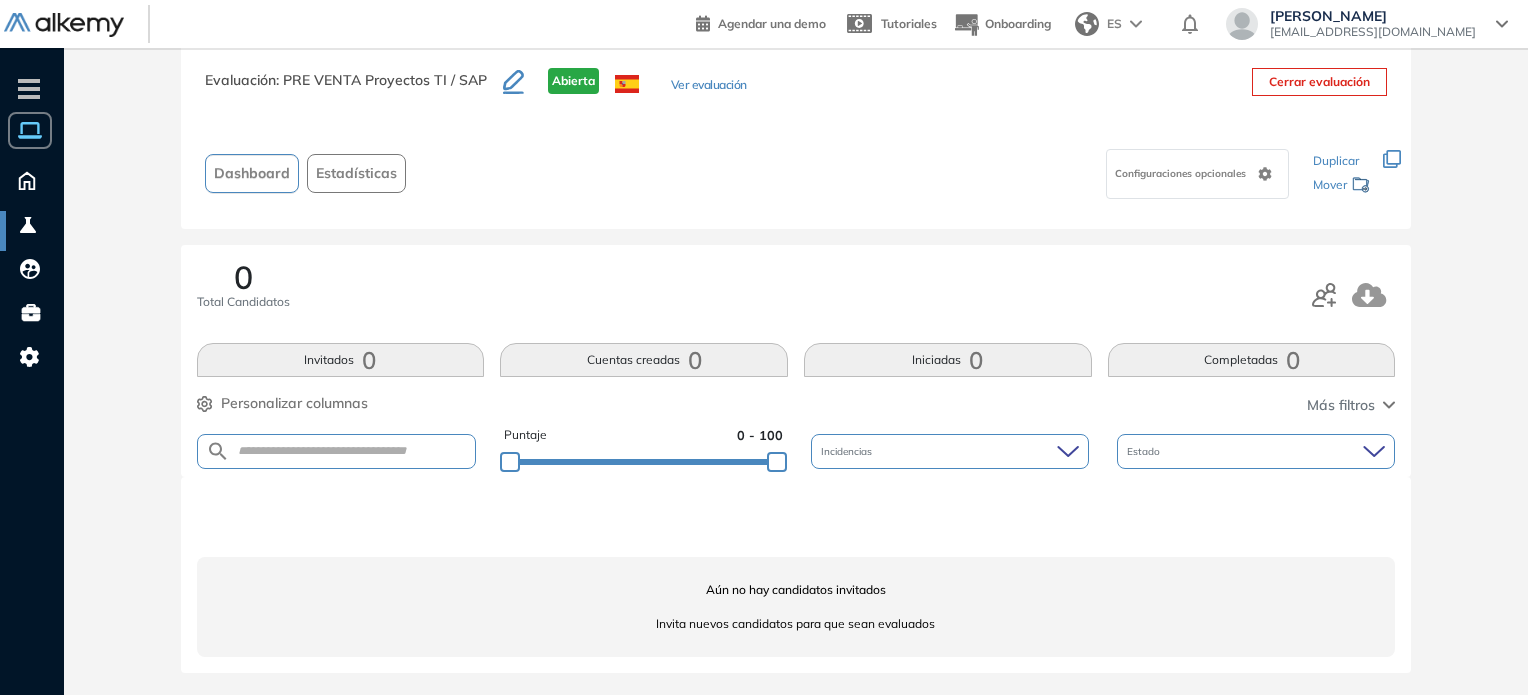 click on "Ver evaluación" at bounding box center [709, 86] 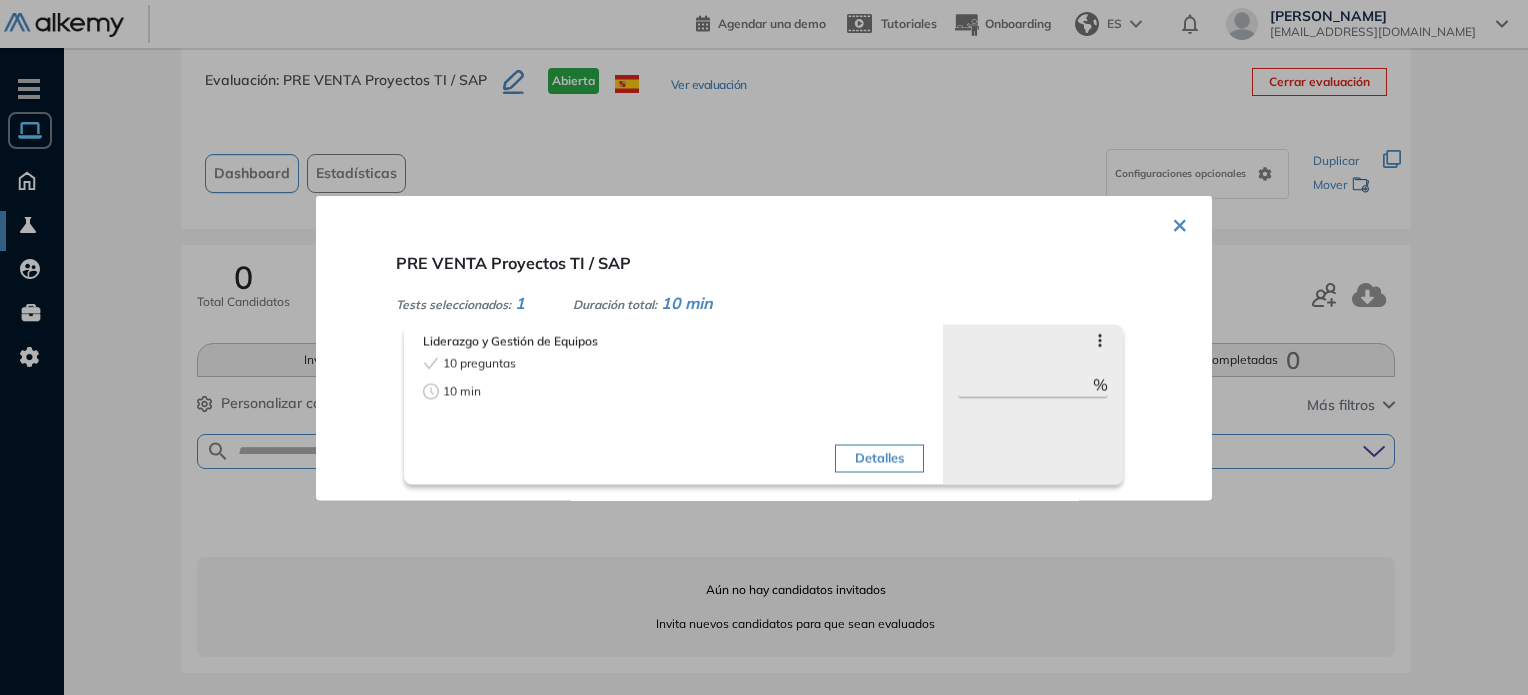 click on "× PRE VENTA Proyectos TI / SAP  Tests seleccionados:  1 Duración total:  10 min   Liderazgo y Gestión de Equipos 10 preguntas 10 min Detalles Saltar preguntas *** % Objetivos de la evaluación Gestión de Confl... Motivación Delegar Desarrollo de Eq... Comunicación Roles target Todos los roles" at bounding box center (764, 347) 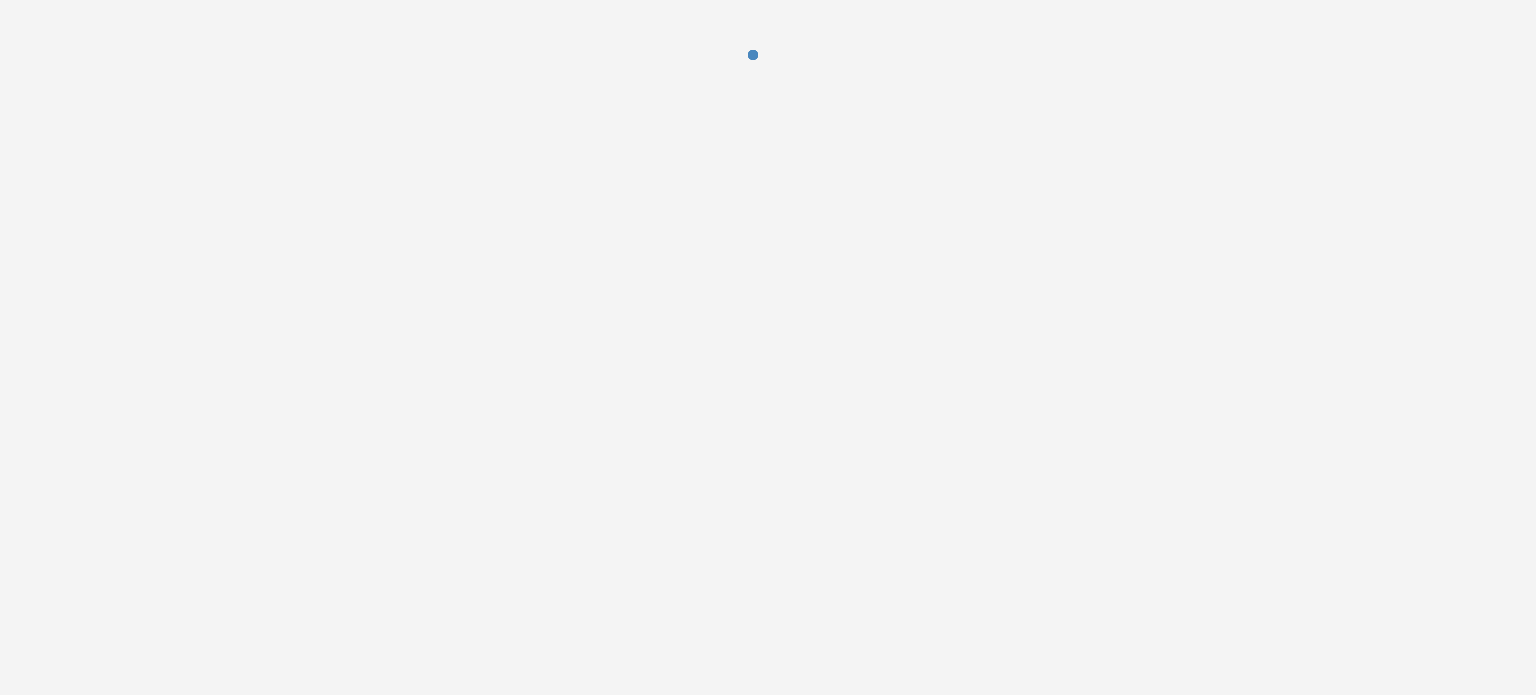 scroll, scrollTop: 0, scrollLeft: 0, axis: both 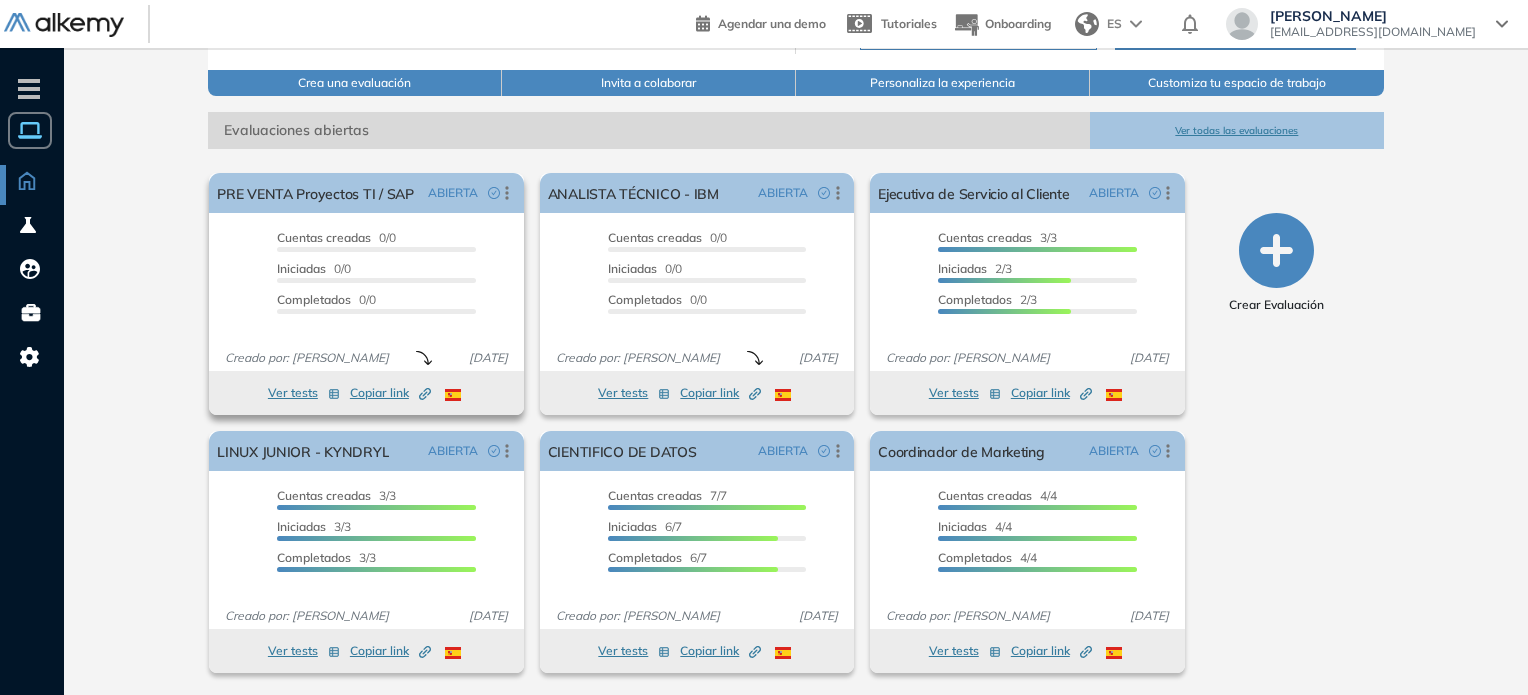 click on "Copiar link Created by potrace 1.16, written by Peter Selinger 2001-2019" at bounding box center [390, 393] 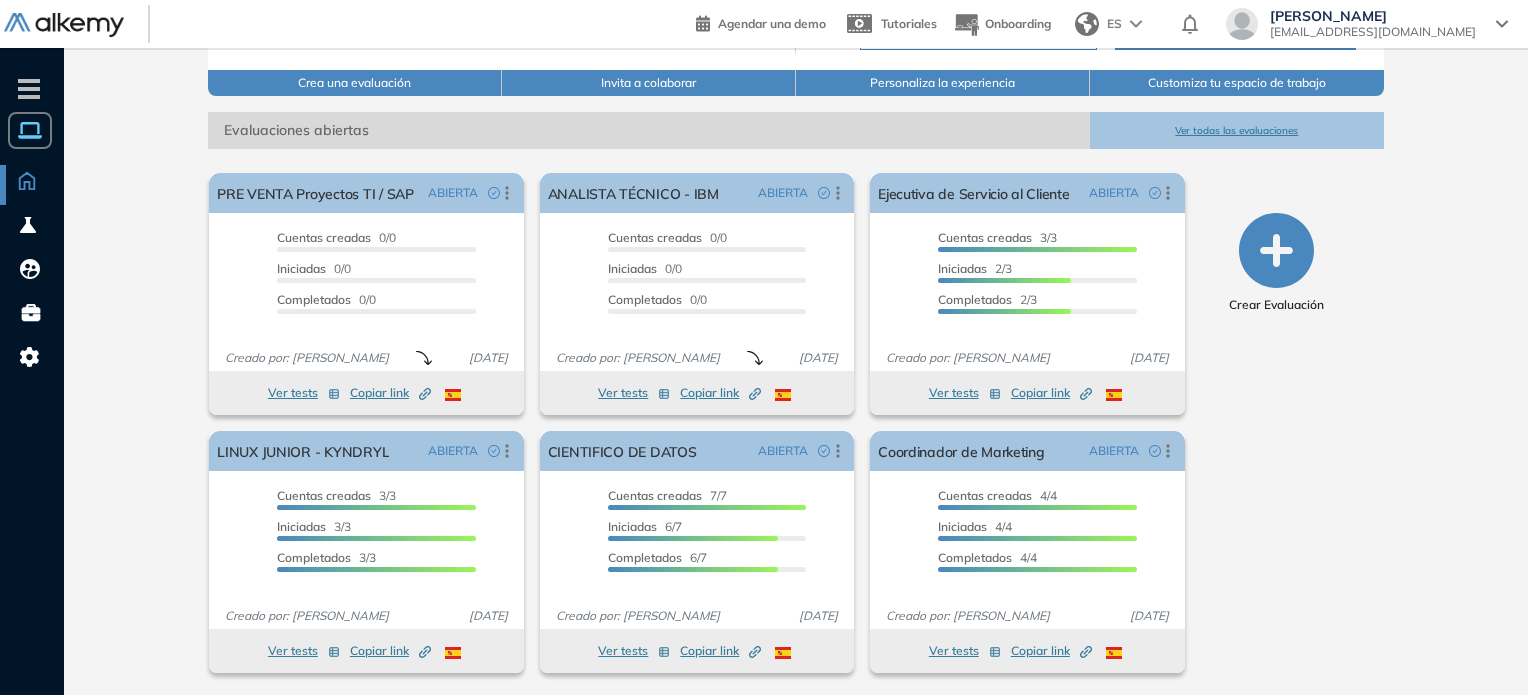 click on "Ver todas las evaluaciones" at bounding box center (1237, 130) 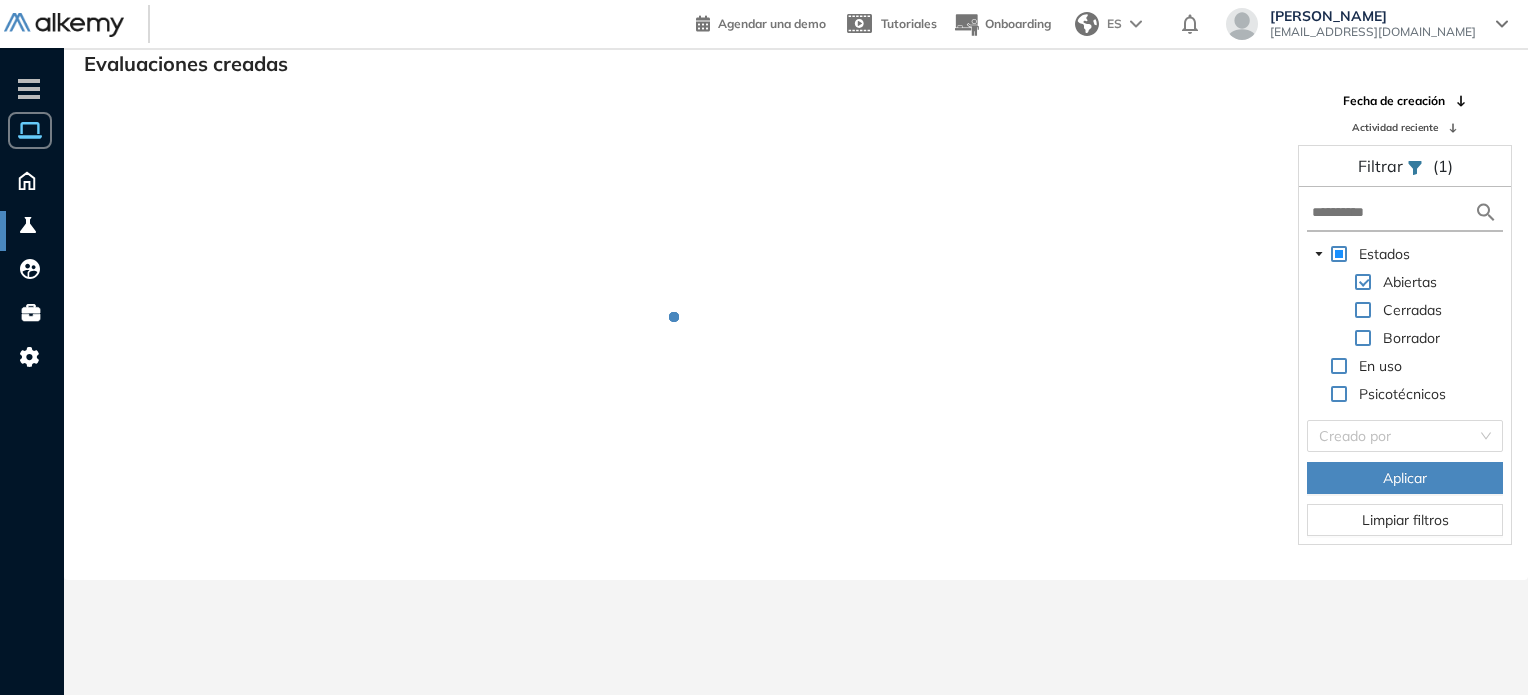 scroll, scrollTop: 48, scrollLeft: 0, axis: vertical 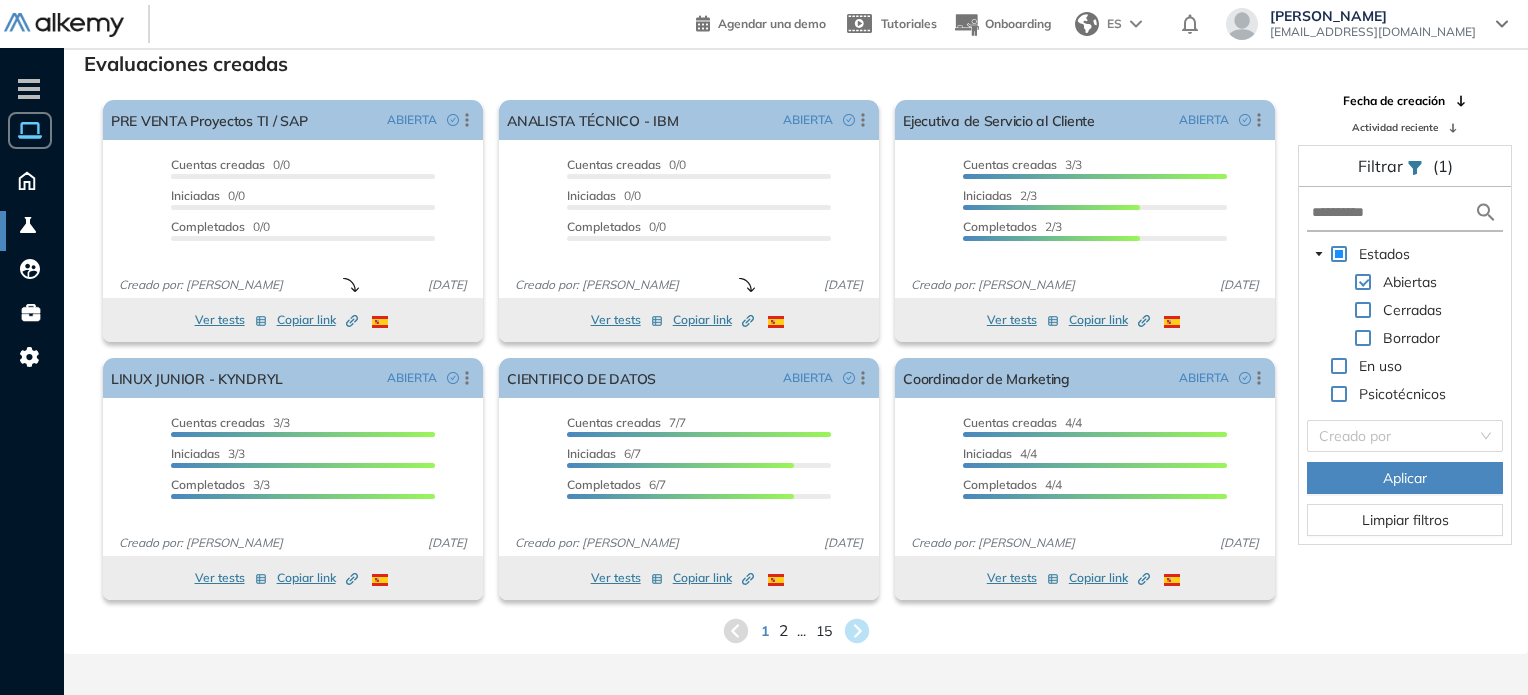 click on "2" at bounding box center (782, 630) 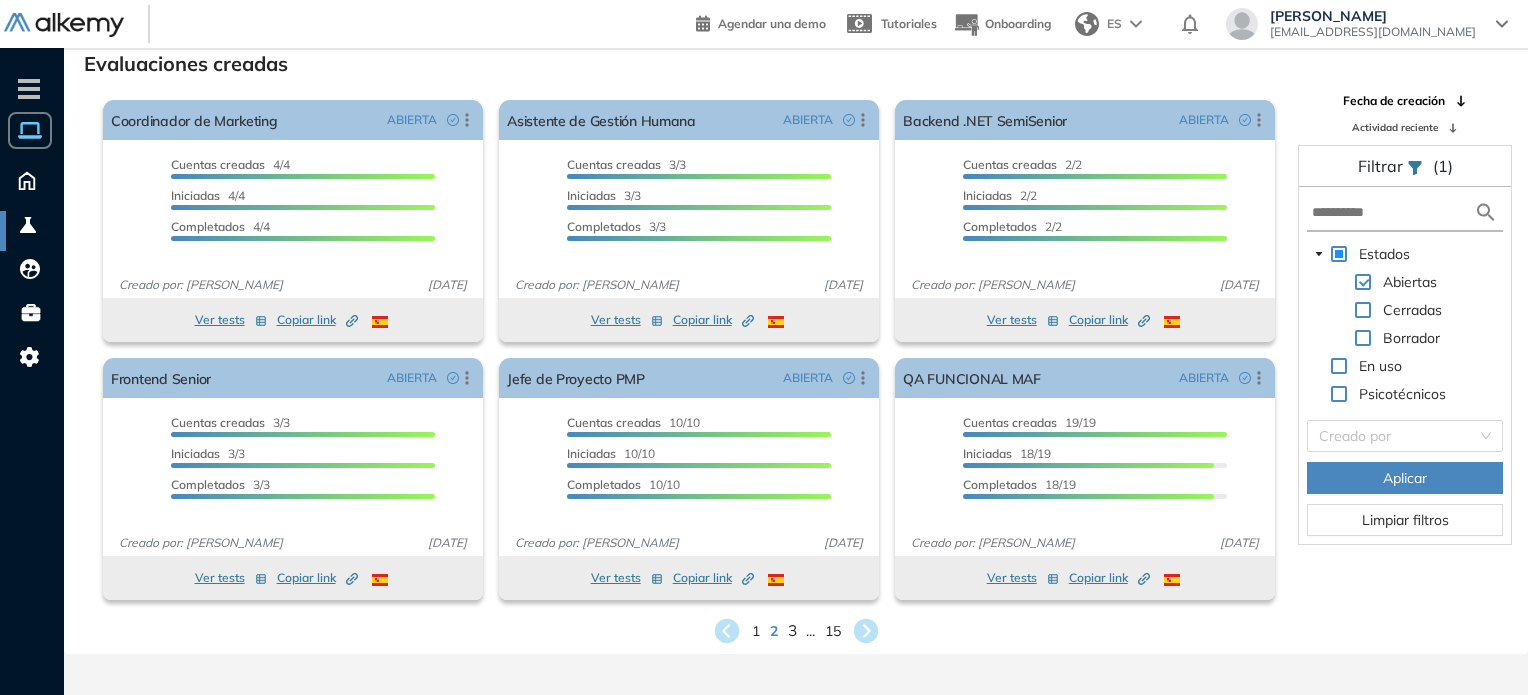 click on "3" at bounding box center (791, 630) 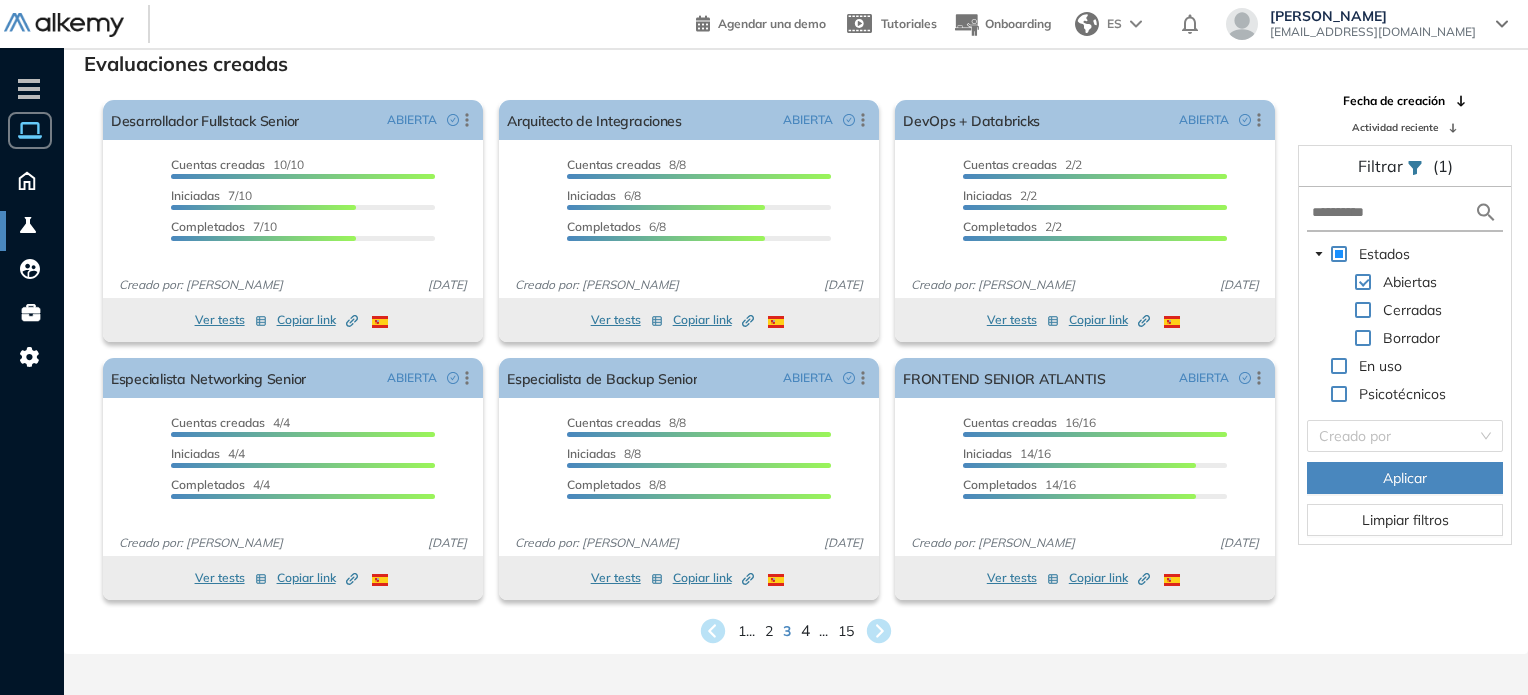 click on "4" at bounding box center (805, 630) 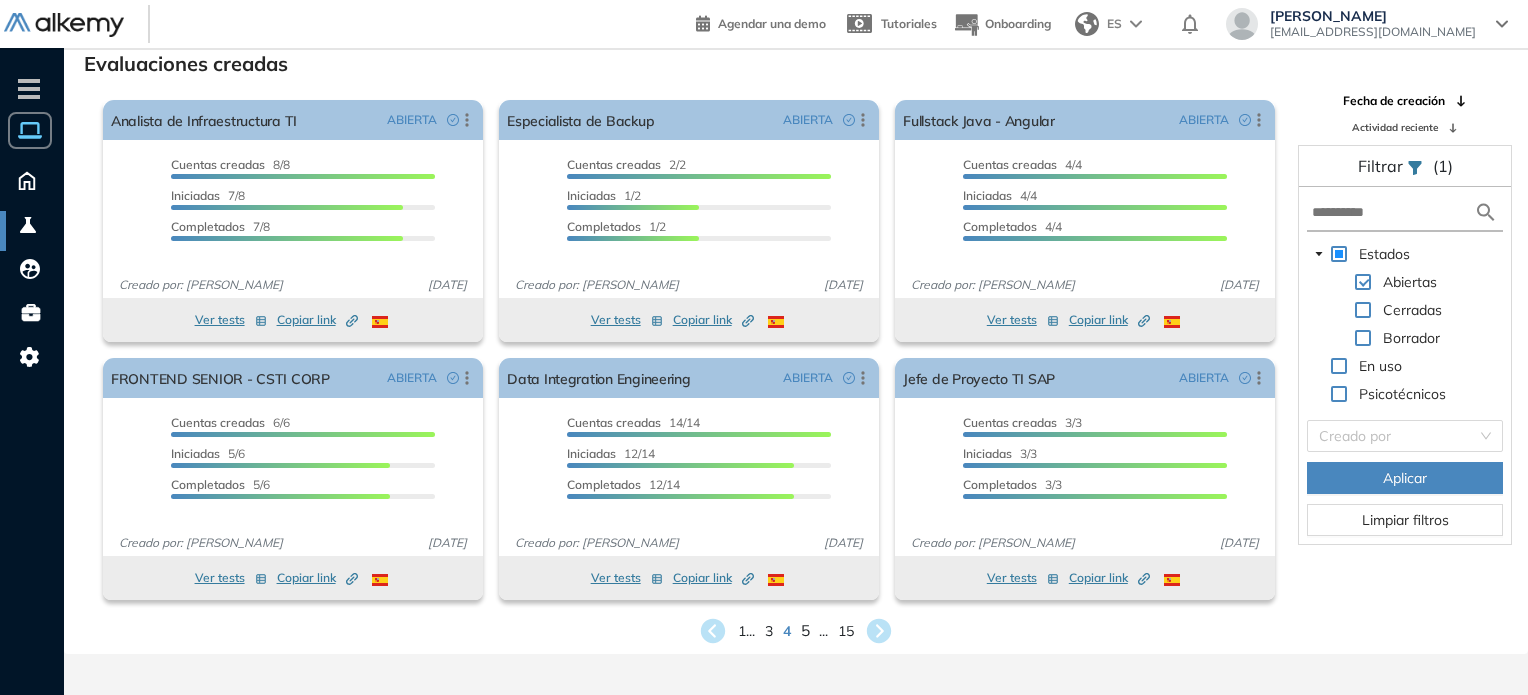 click on "5" at bounding box center (805, 630) 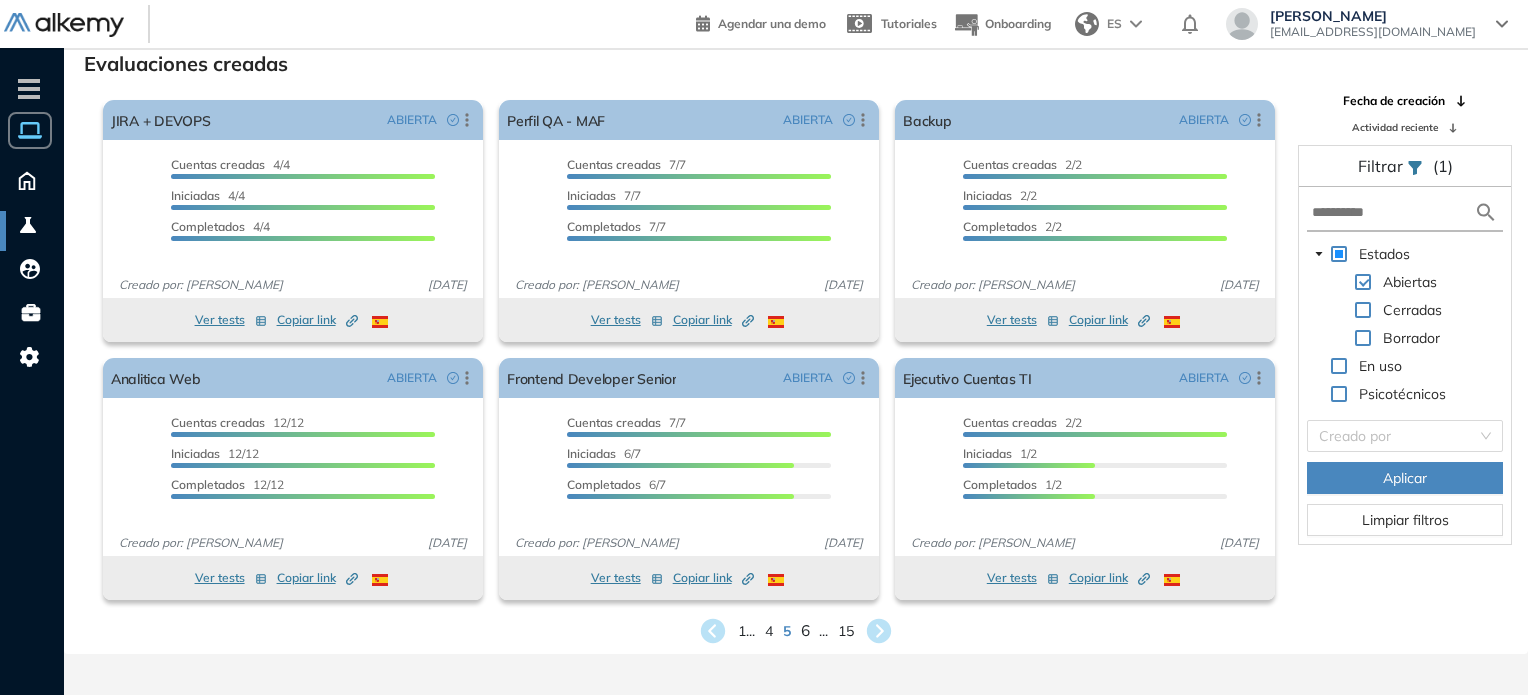 click on "6" at bounding box center [805, 630] 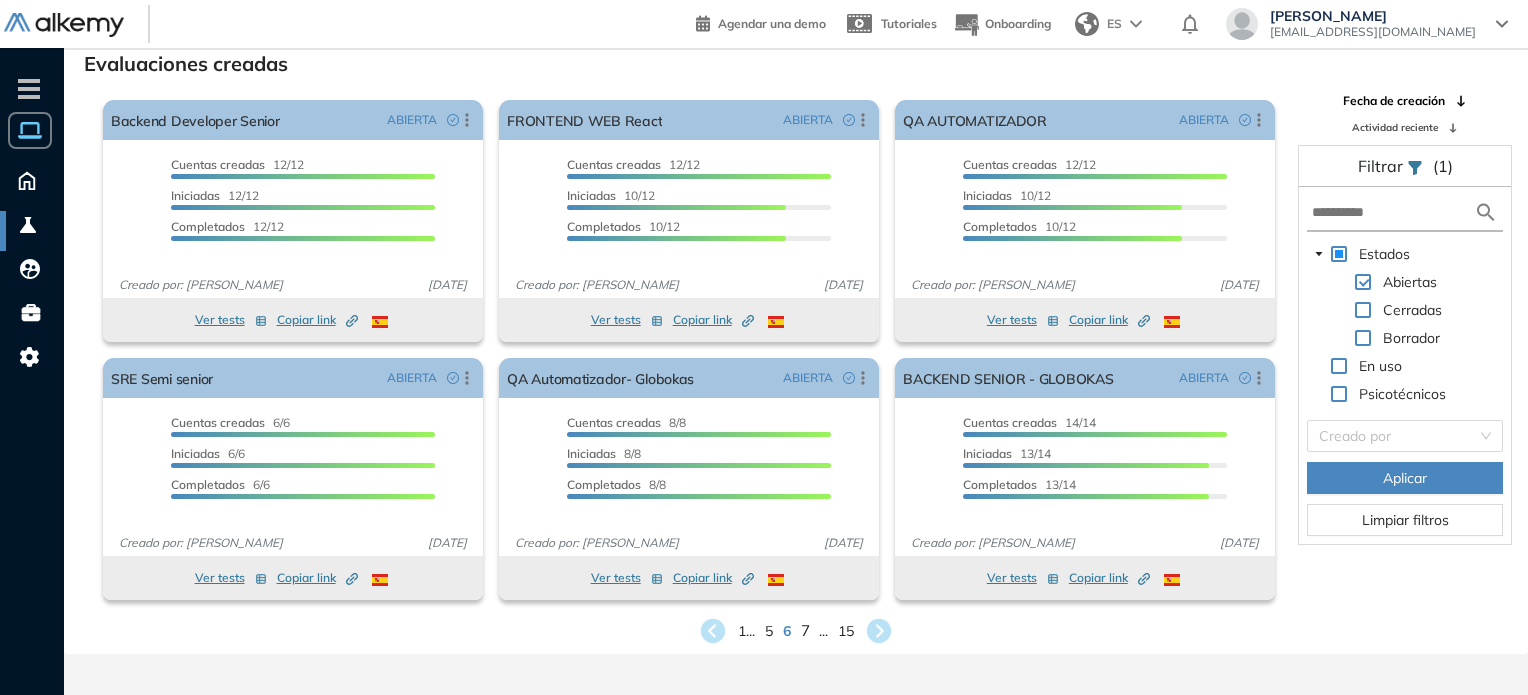 click on "7" at bounding box center (805, 630) 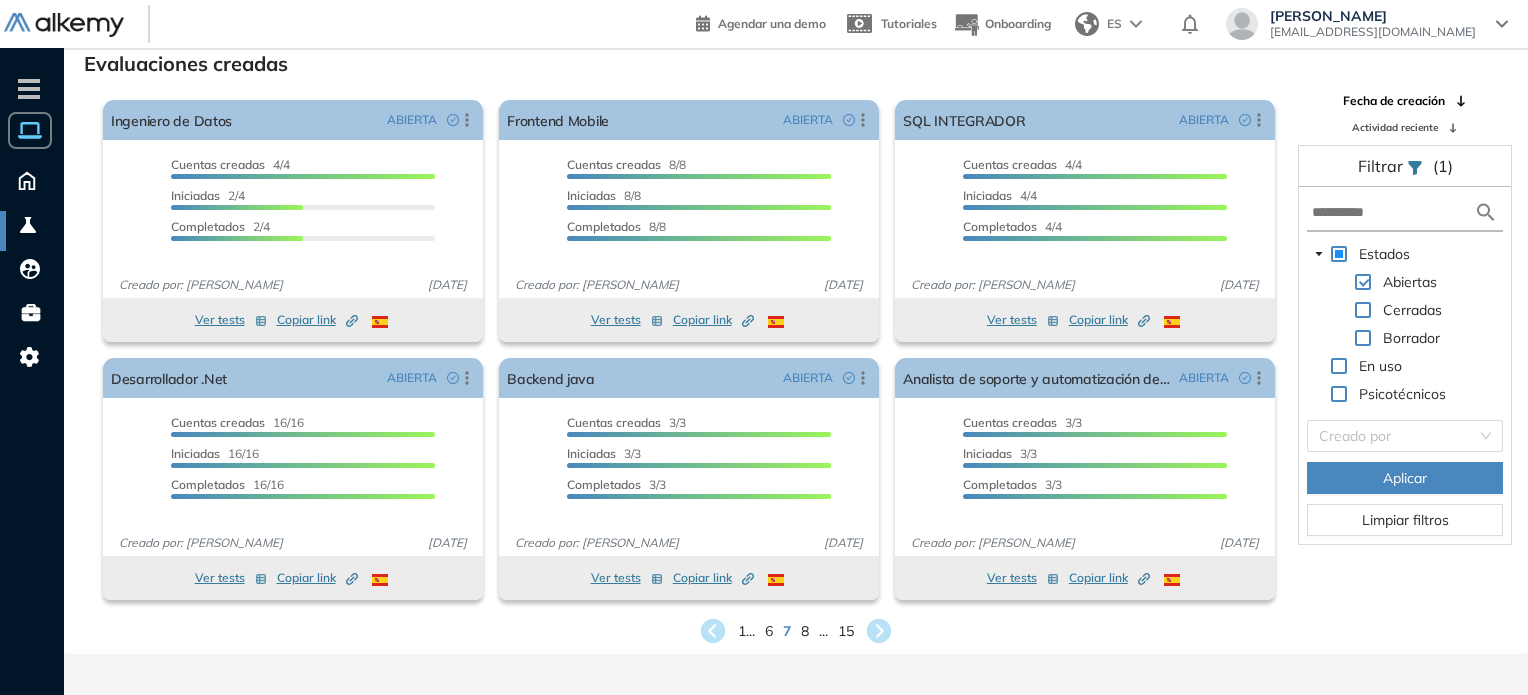 click on "1 ... 6 7 8 ... 15" at bounding box center (796, 631) 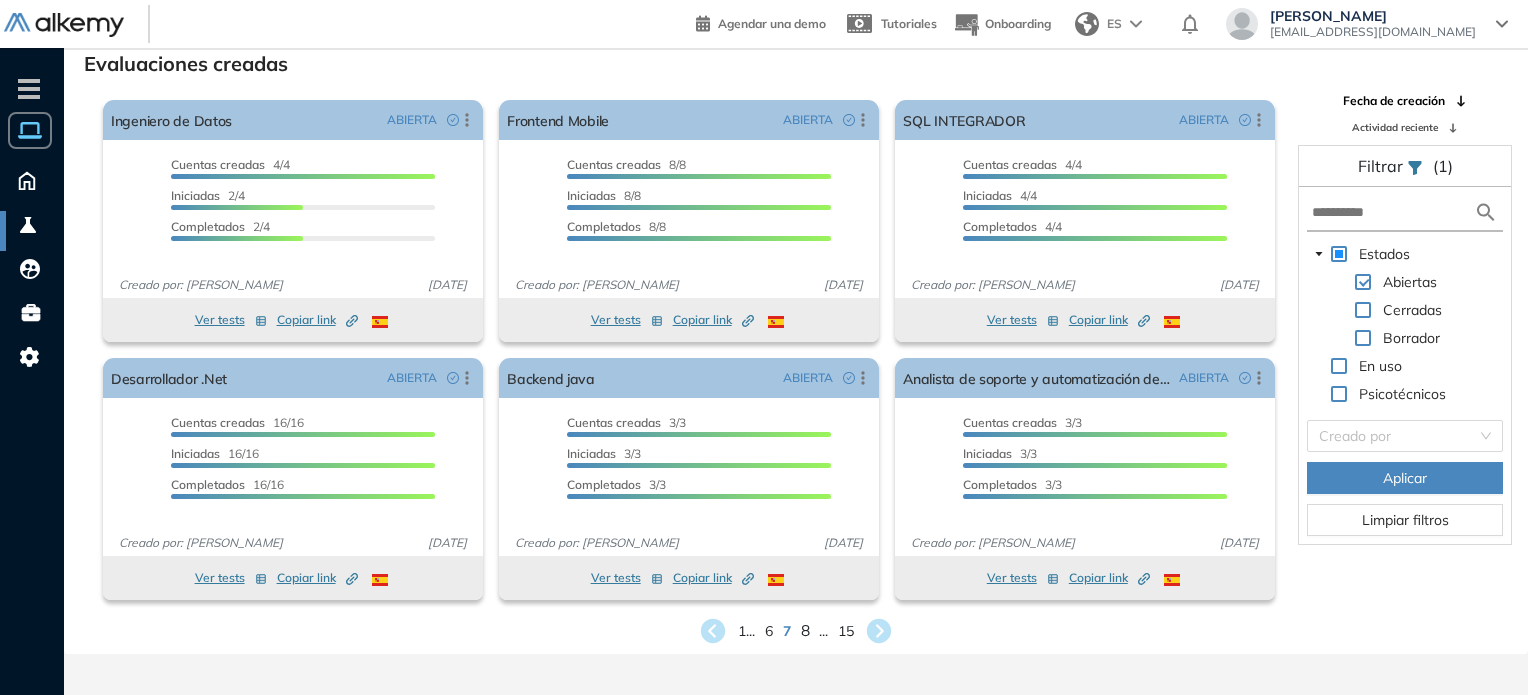 click on "8" at bounding box center [805, 630] 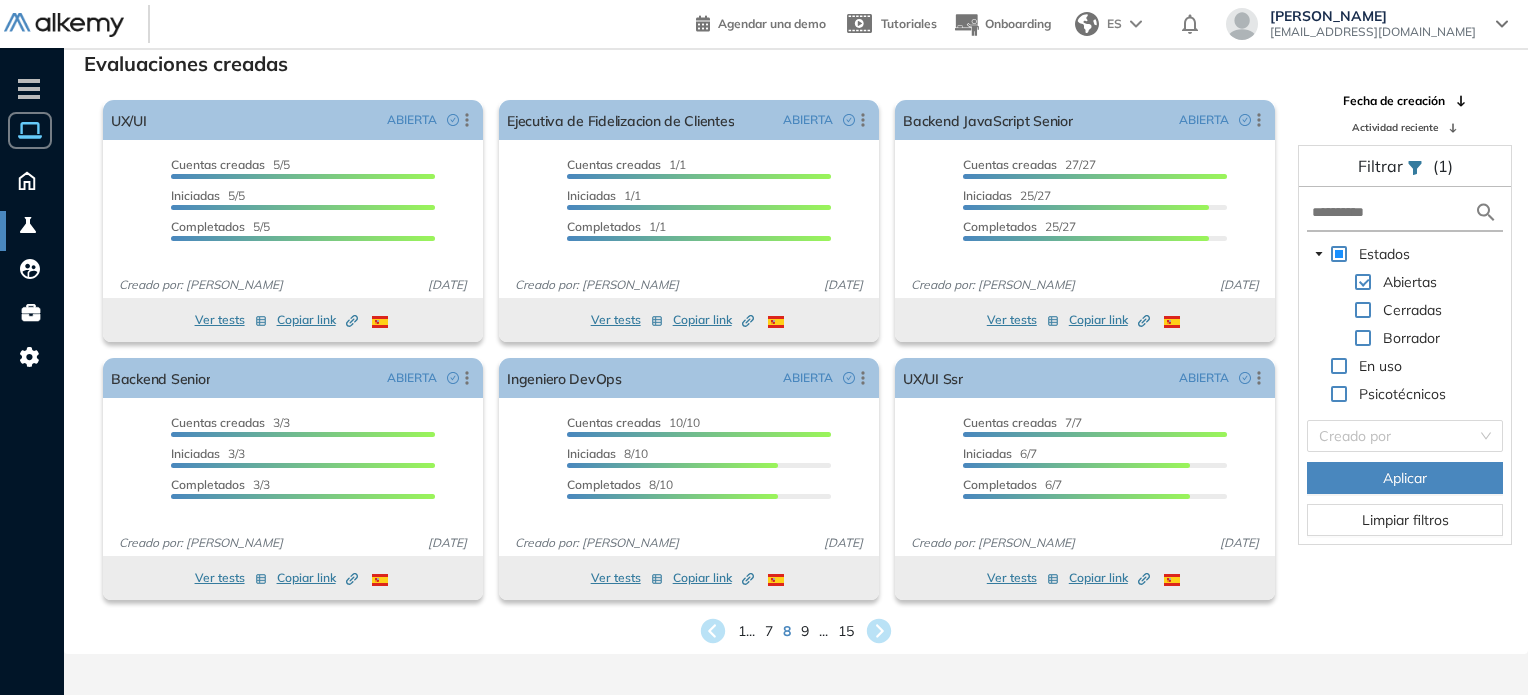 click on "1 ... 7 8 9 ... 15" at bounding box center (796, 631) 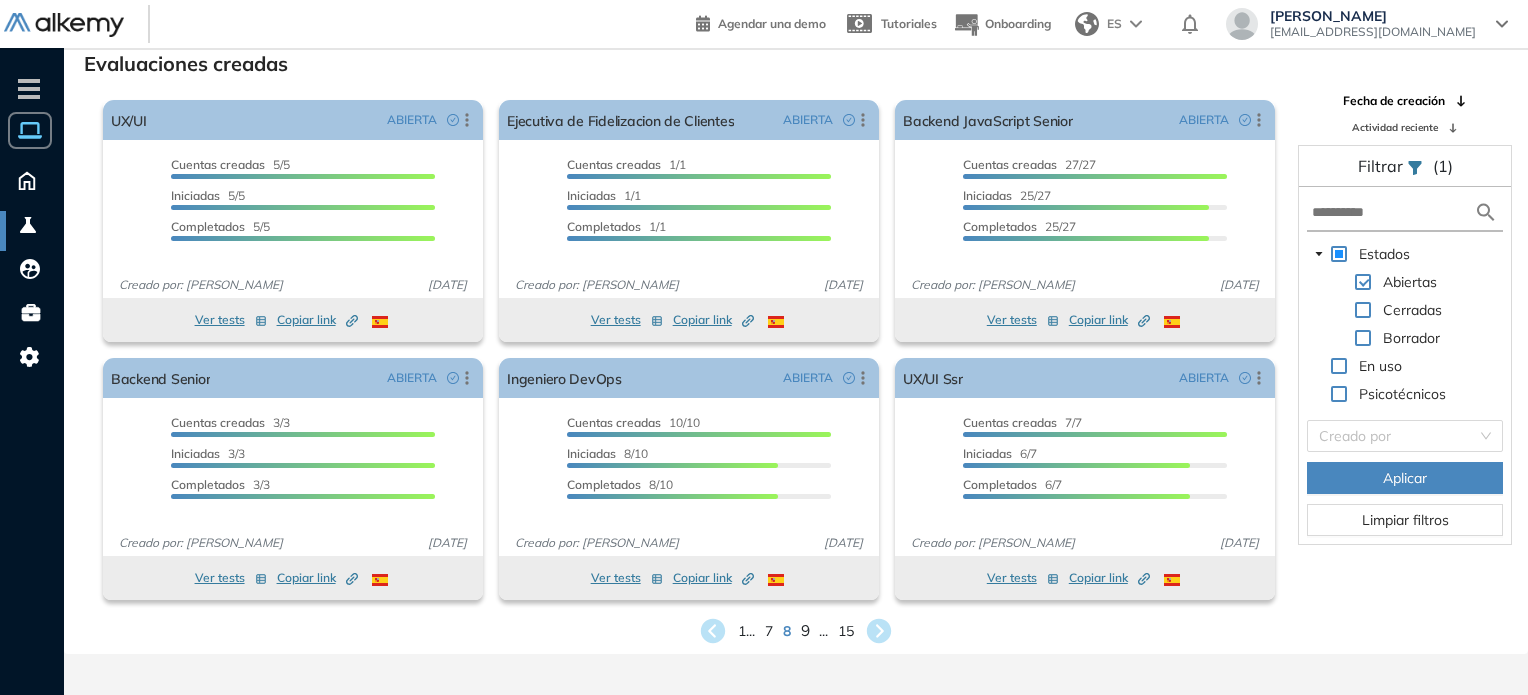 click on "9" at bounding box center [805, 630] 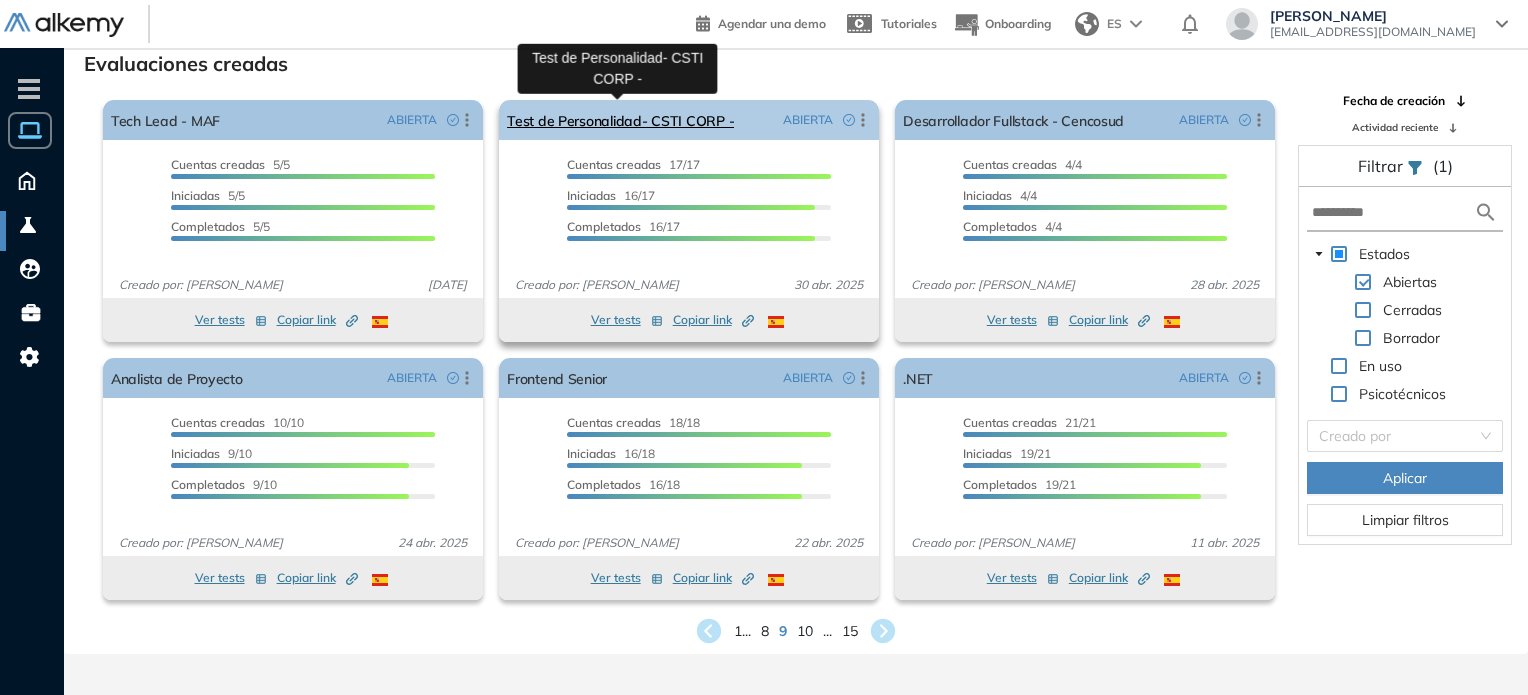 click on "Test de Personalidad- CSTI CORP -" at bounding box center [620, 120] 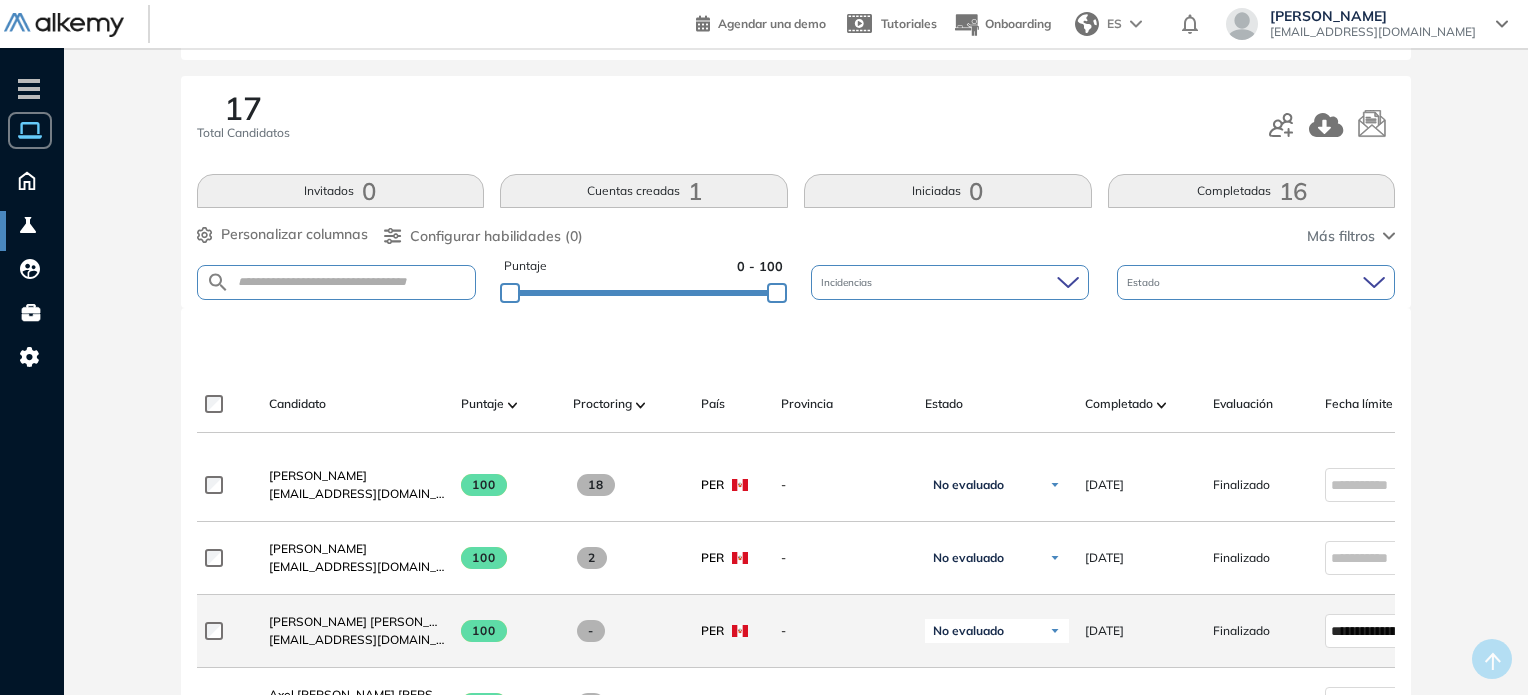 scroll, scrollTop: 0, scrollLeft: 0, axis: both 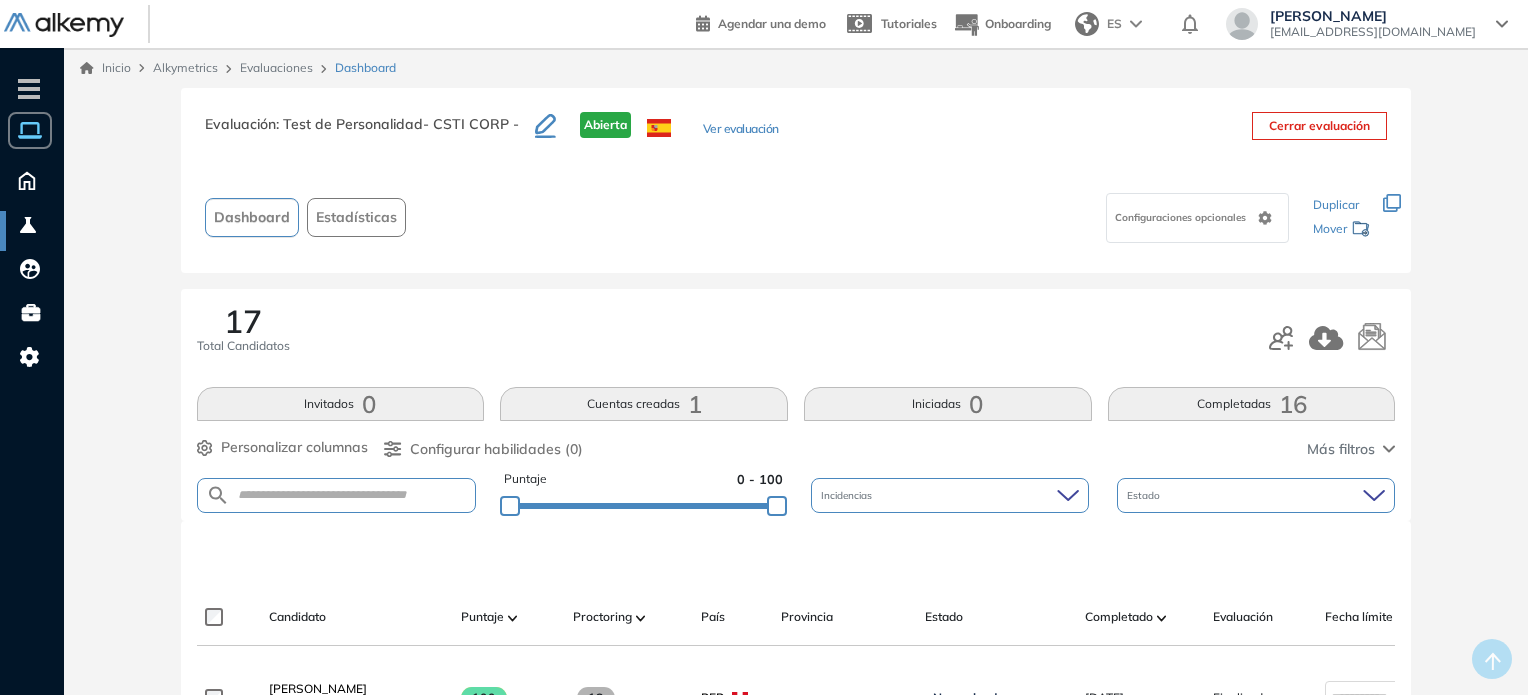 click on "Ver evaluación" at bounding box center (741, 130) 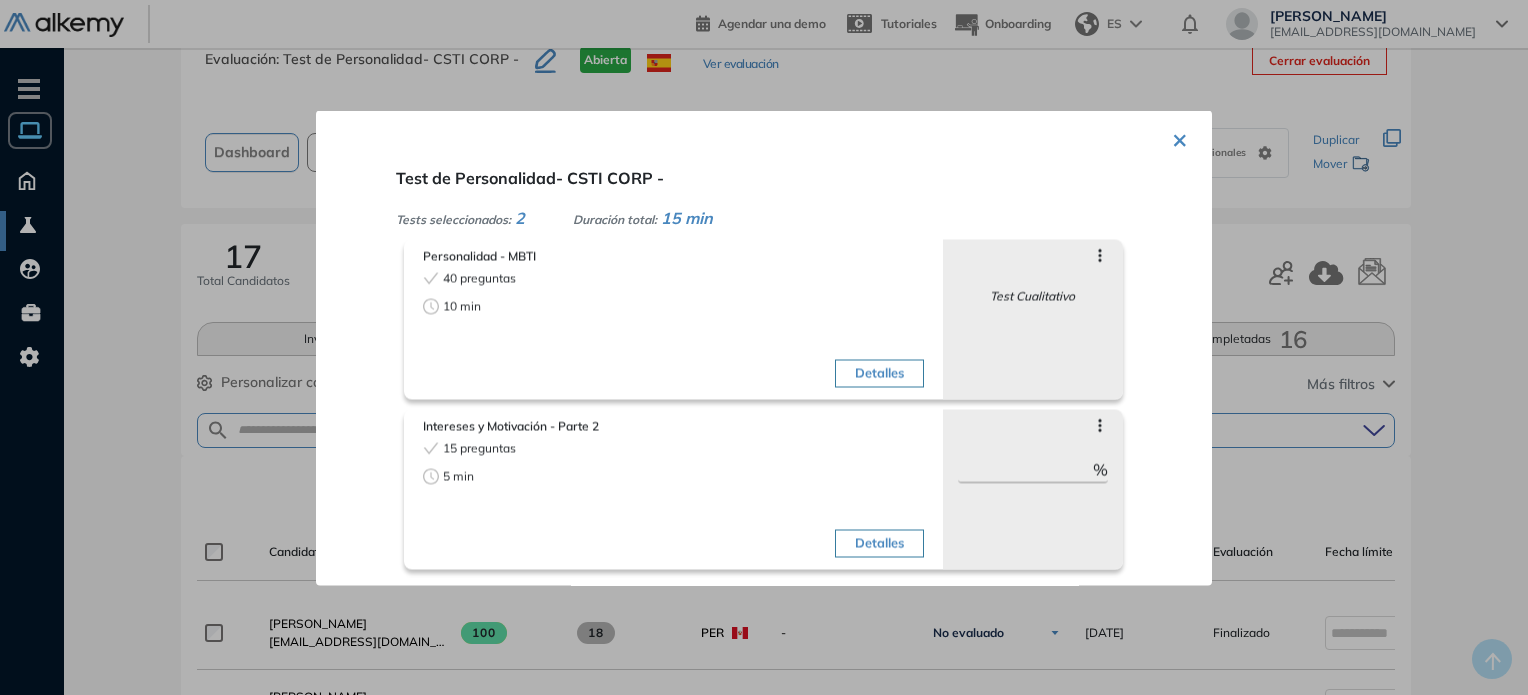 scroll, scrollTop: 100, scrollLeft: 0, axis: vertical 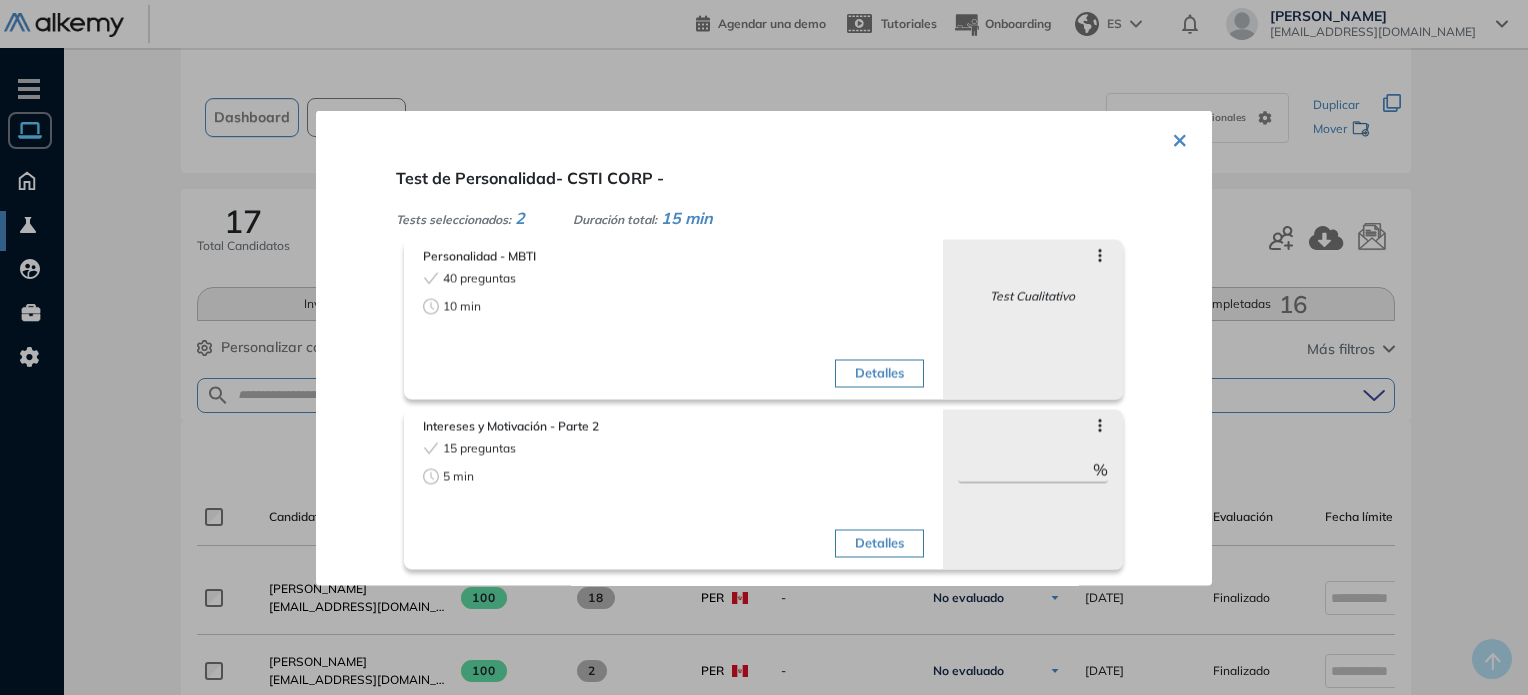 click on "× Test de Personalidad- CSTI CORP - Tests seleccionados:  2 Duración total:  15 min   Personalidad - MBTI 40 preguntas 10 min Detalles Saltar preguntas Test Cualitativo Objetivos de la evaluación Autopercepción Extrovertido o I... Intuitivo o Obse... Sentimental o Pe... Prospecteador o ... Asertivo o Turbu... Roles target Todos los roles   Intereses y Motivación - Parte 2 15 preguntas 5 min Detalles Saltar preguntas *** % Objetivos de la evaluación Personalidad Modalidad de Tra... Preferencias Forma de Relacio... Roles target Todos los roles" at bounding box center [764, 347] 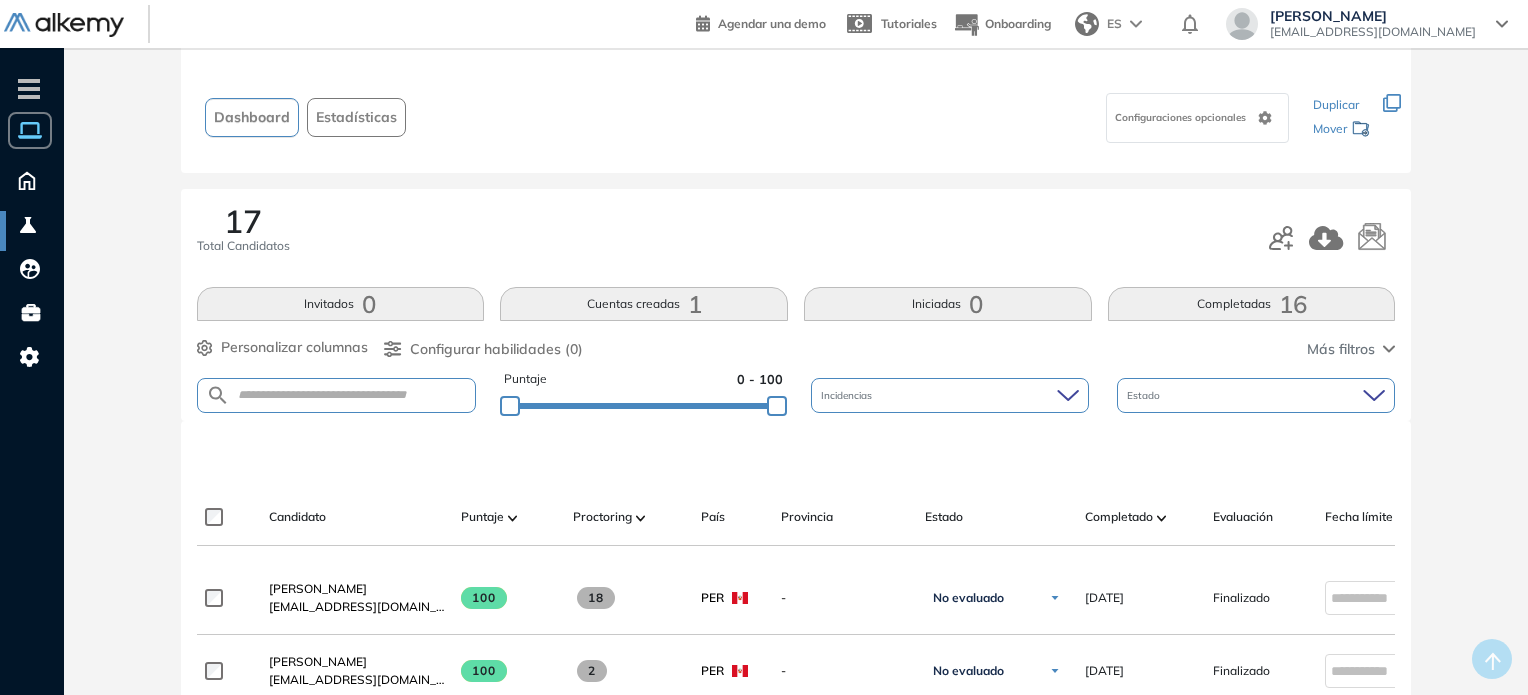 scroll, scrollTop: 48, scrollLeft: 0, axis: vertical 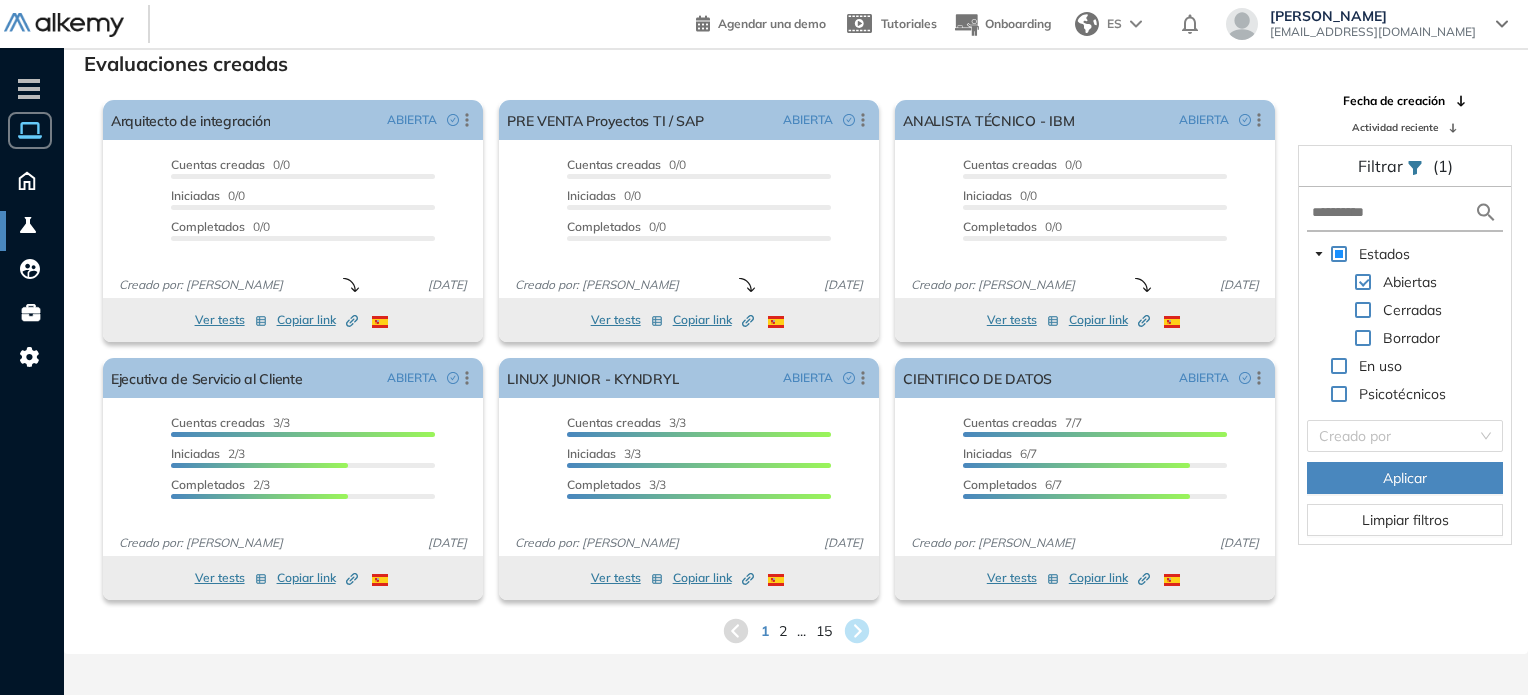 click on "..." at bounding box center [801, 631] 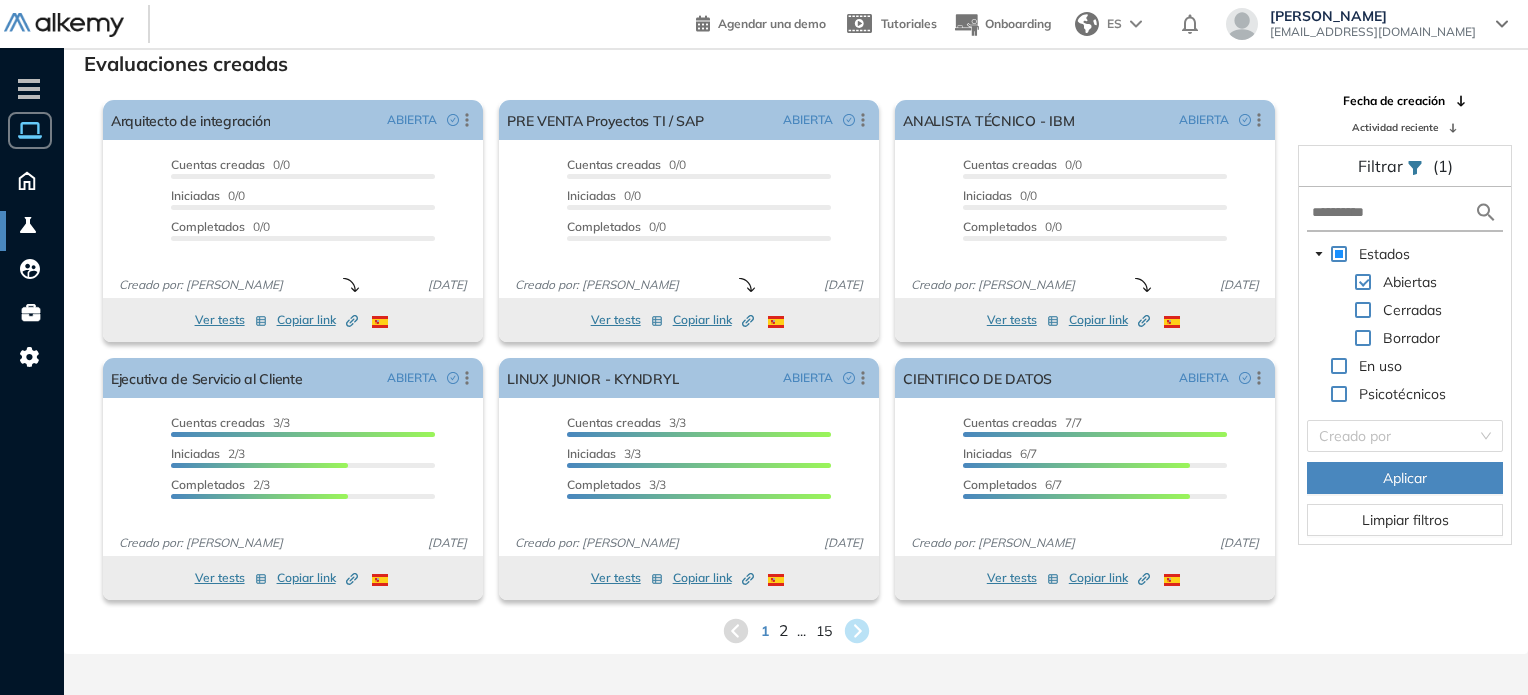click on "2" at bounding box center (782, 630) 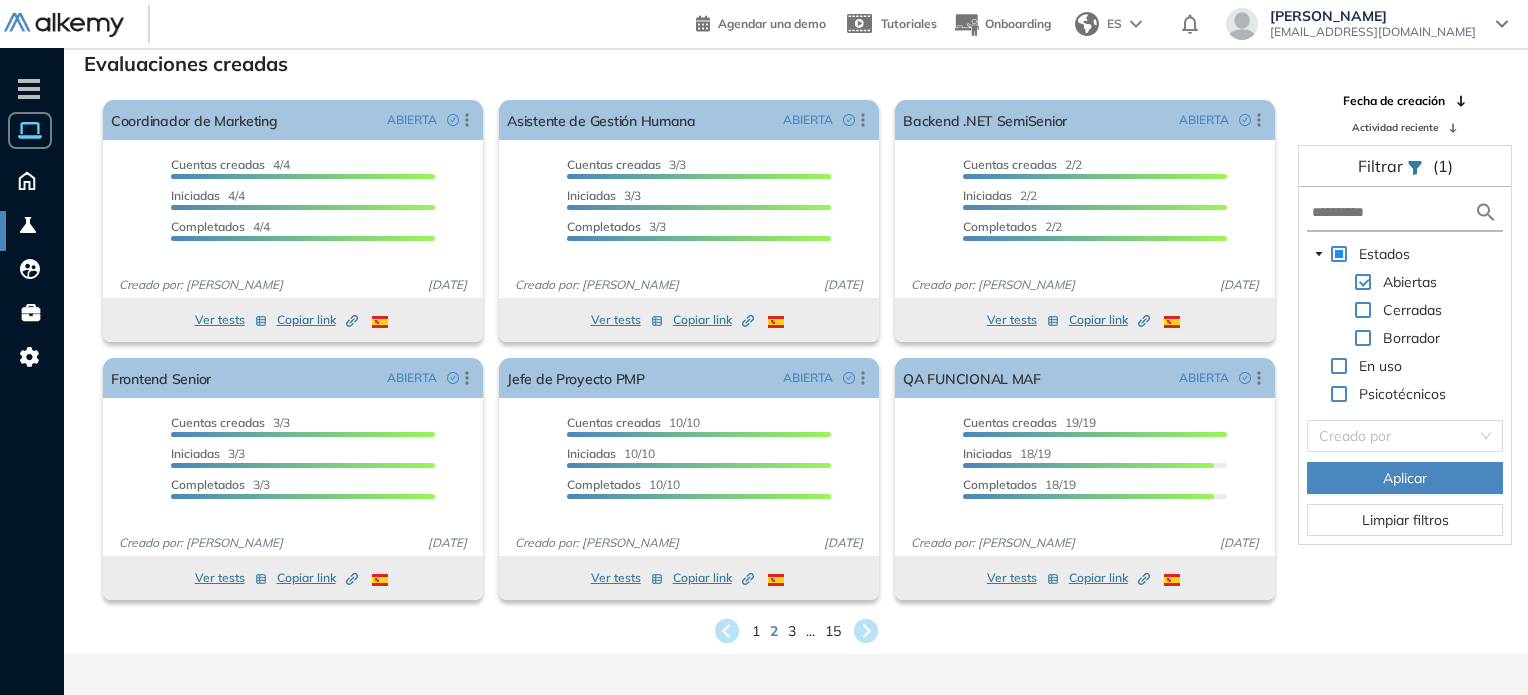 click on "..." at bounding box center (810, 631) 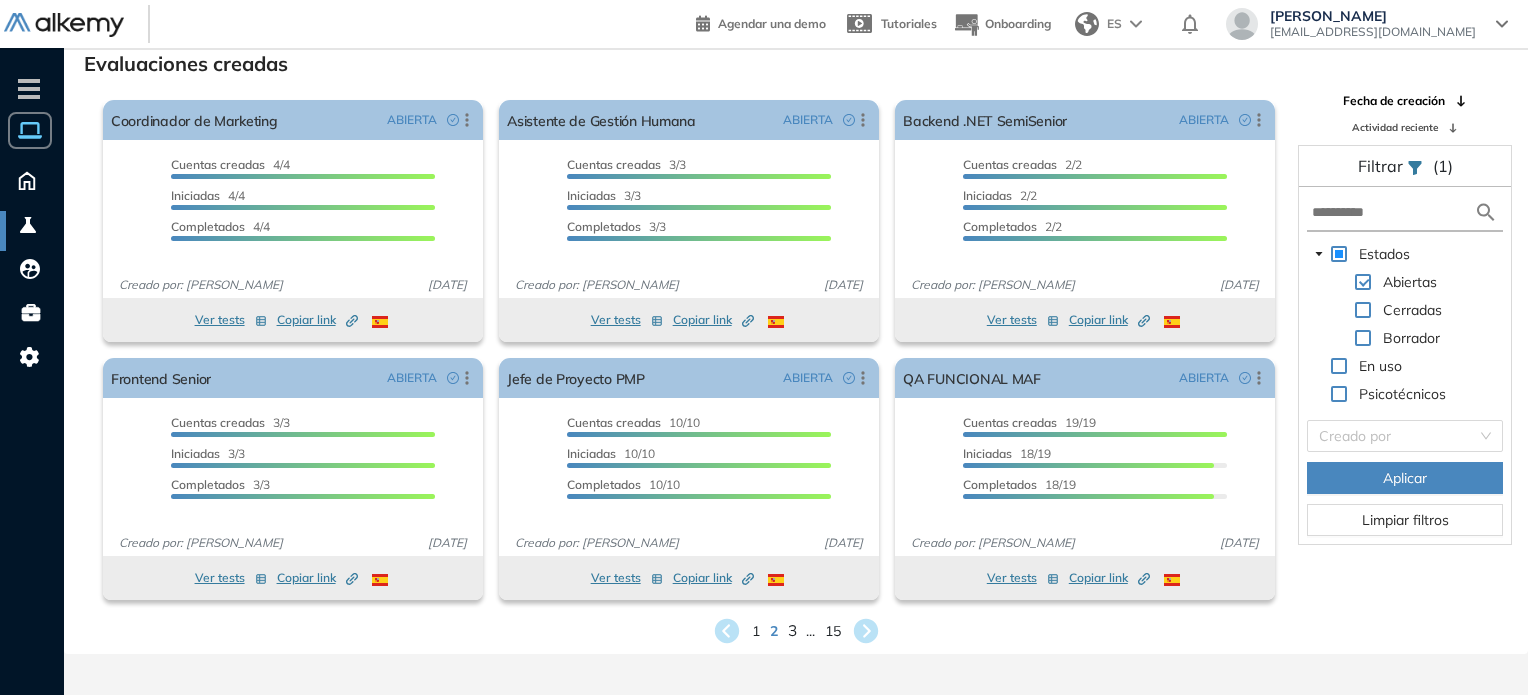 click on "3" at bounding box center [791, 630] 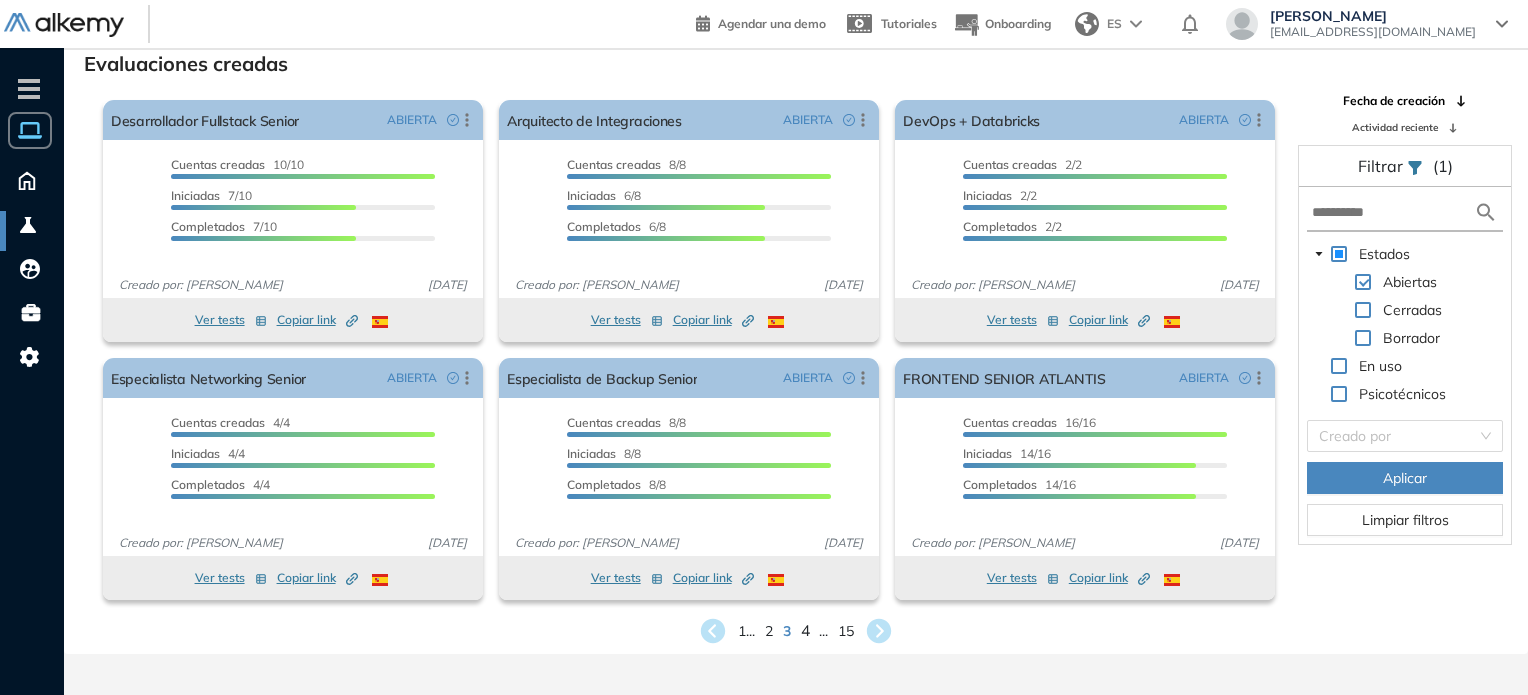 click on "4" at bounding box center (805, 630) 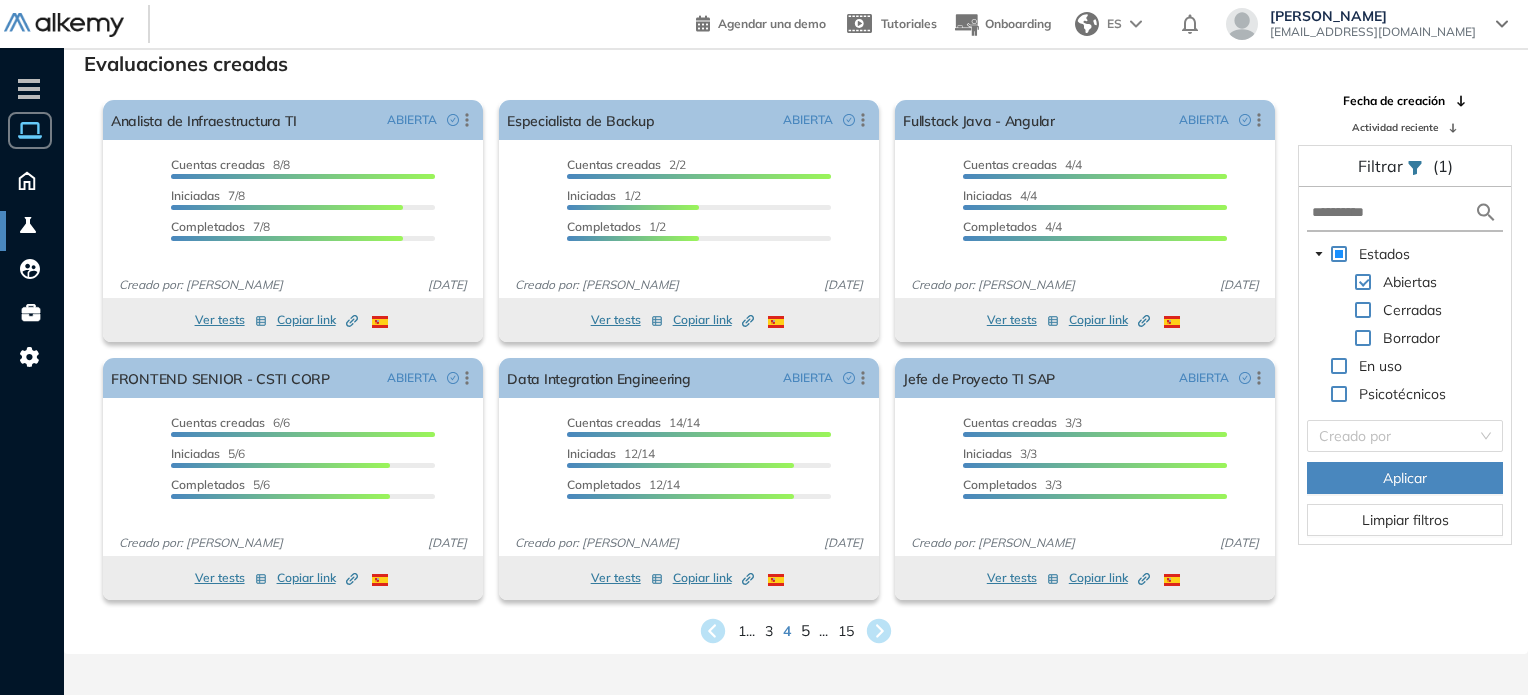 click on "5" at bounding box center (805, 630) 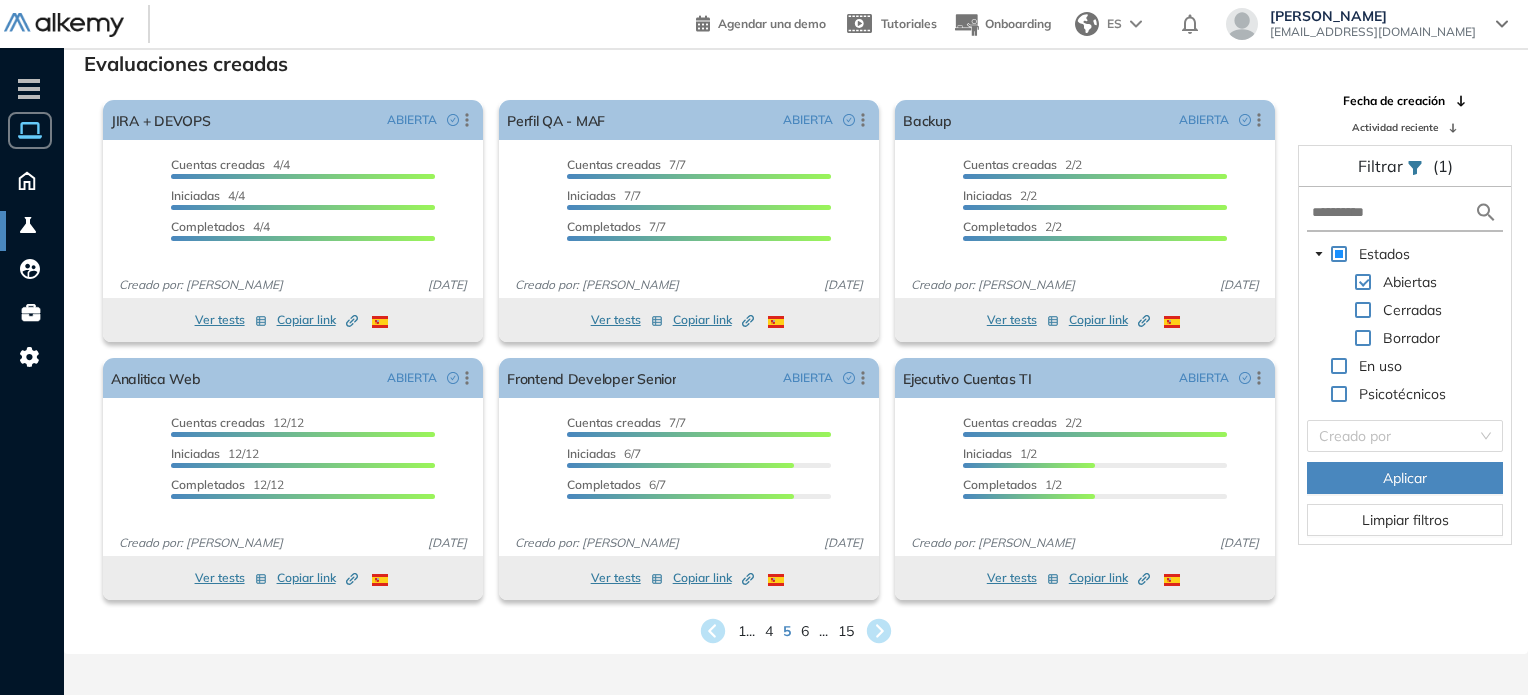 click on "6" at bounding box center (805, 631) 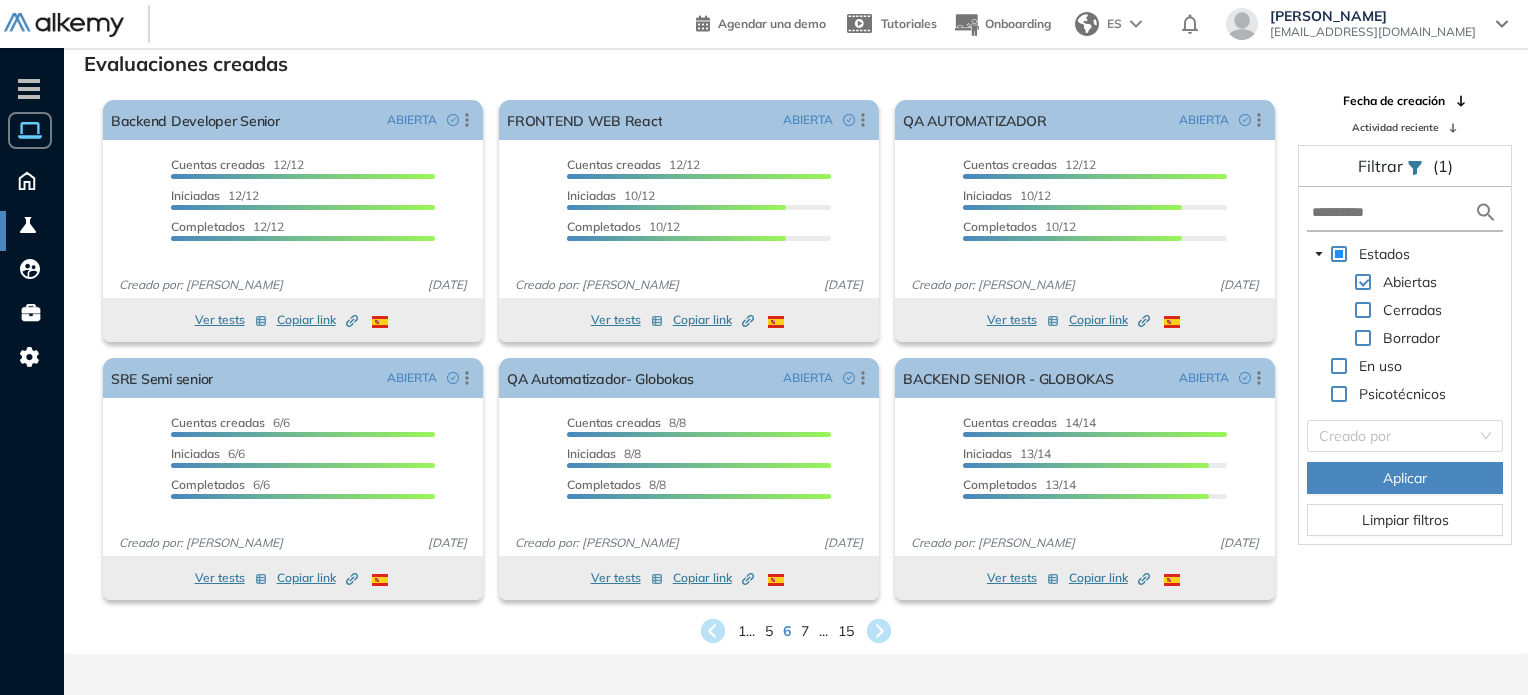 click on "7" at bounding box center [805, 631] 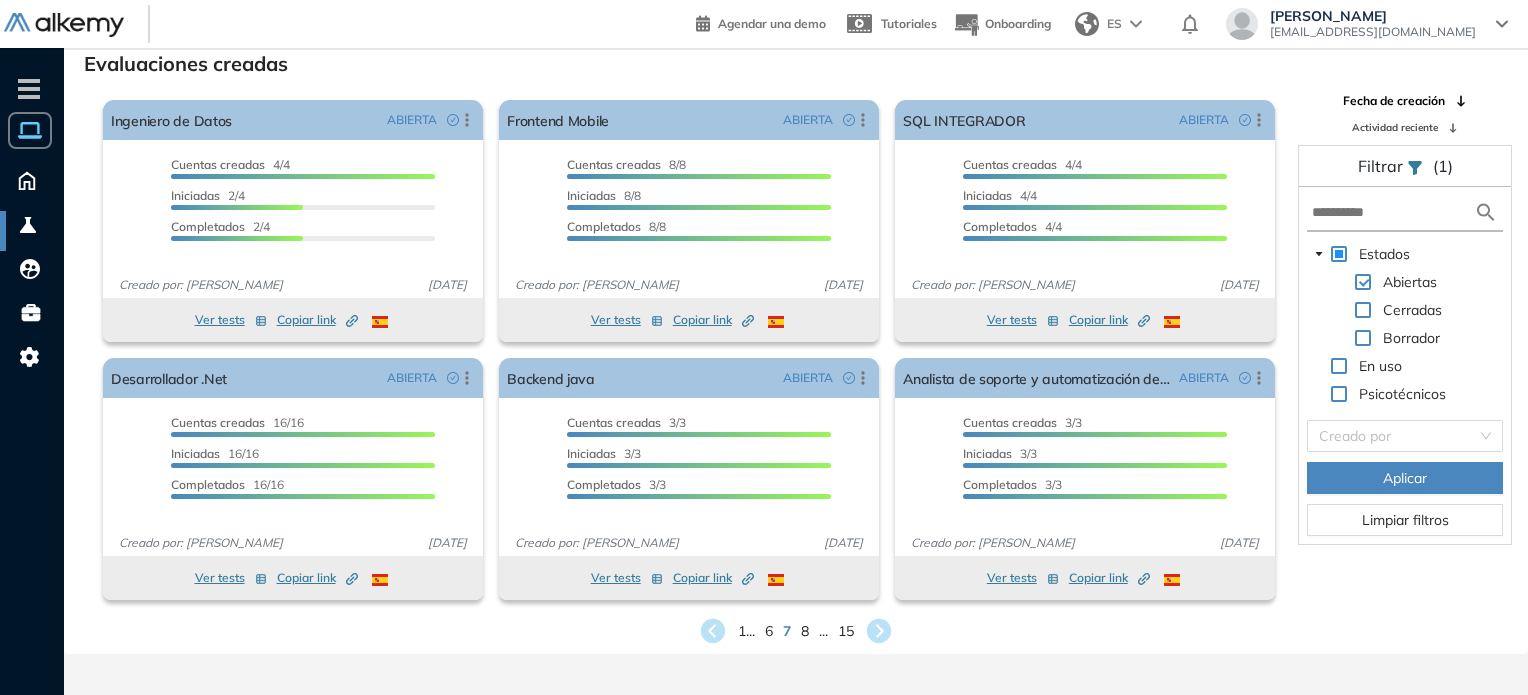 click on "8" at bounding box center [805, 631] 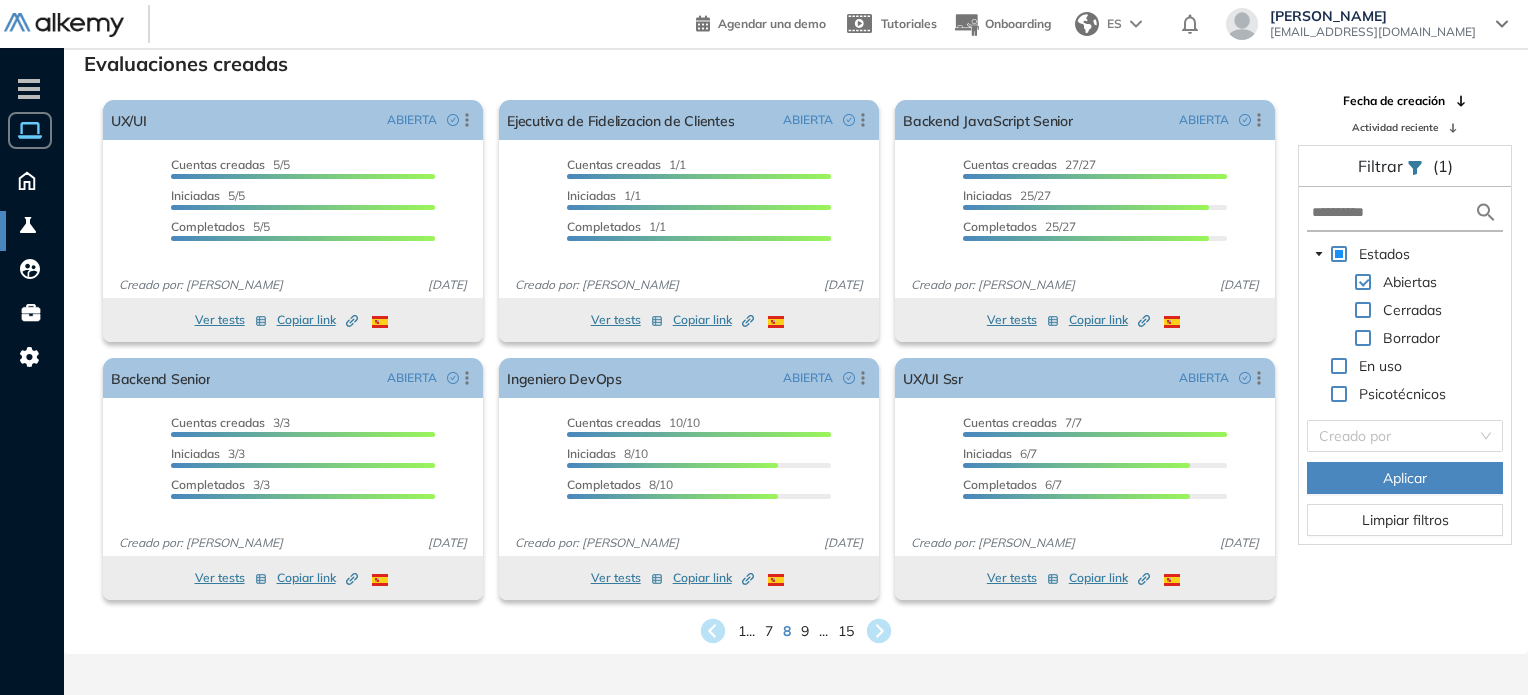 click on "9" at bounding box center (805, 631) 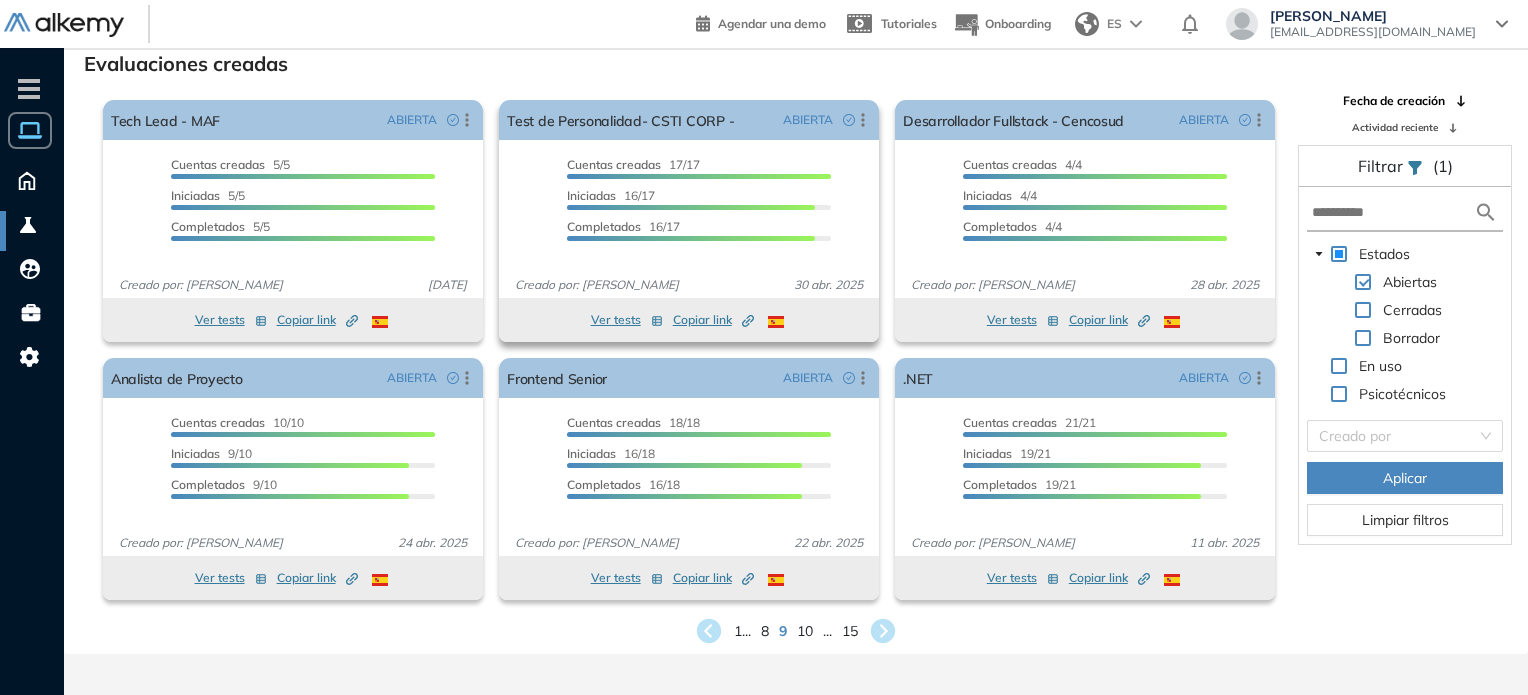 click on "Copiar link Created by potrace 1.16, written by Peter Selinger 2001-2019" at bounding box center (713, 320) 